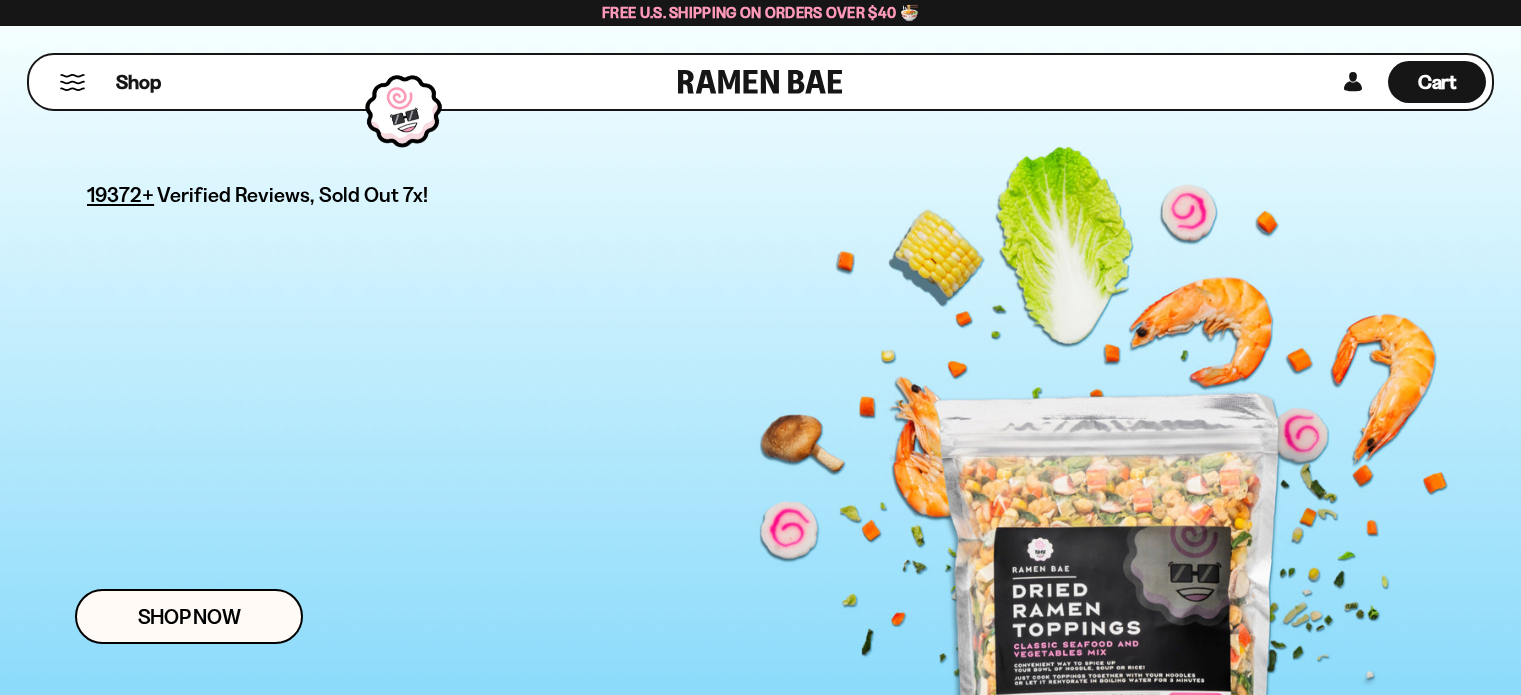scroll, scrollTop: 0, scrollLeft: 0, axis: both 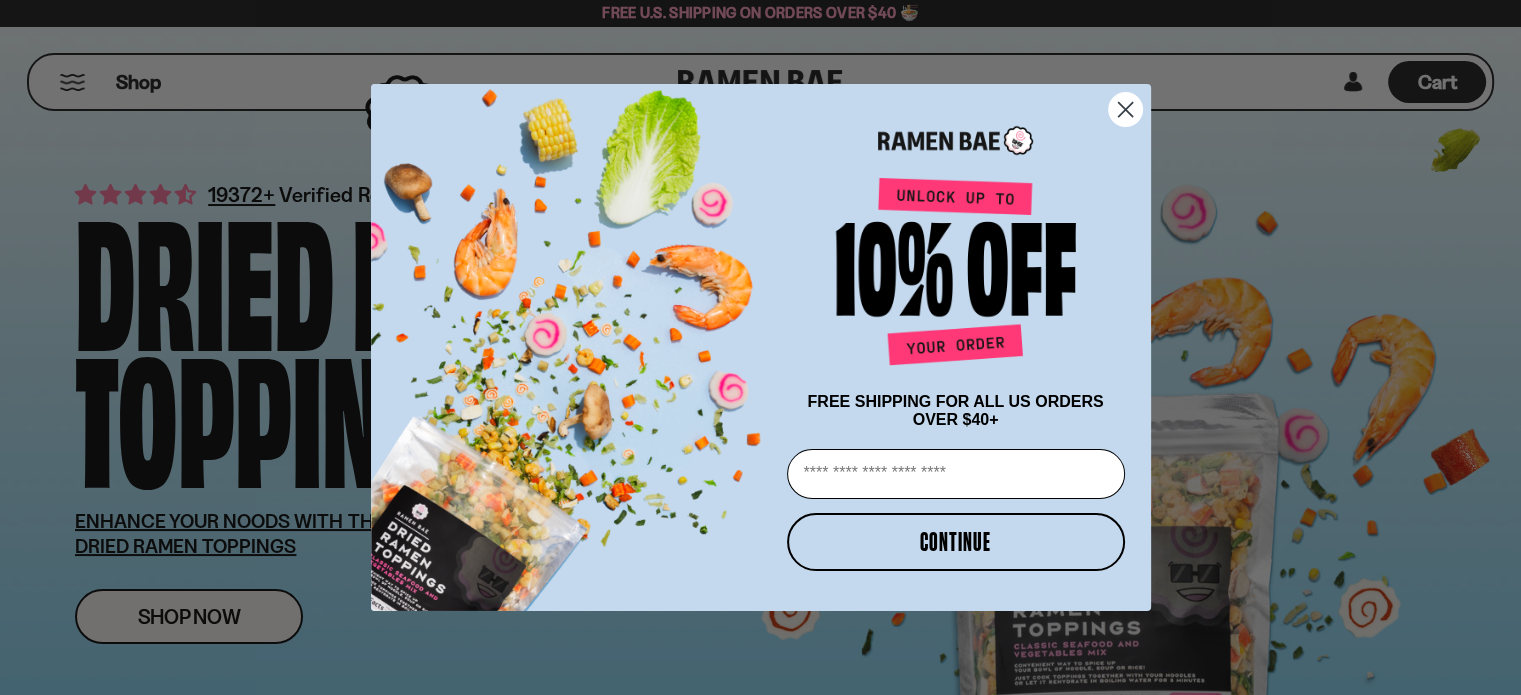 click 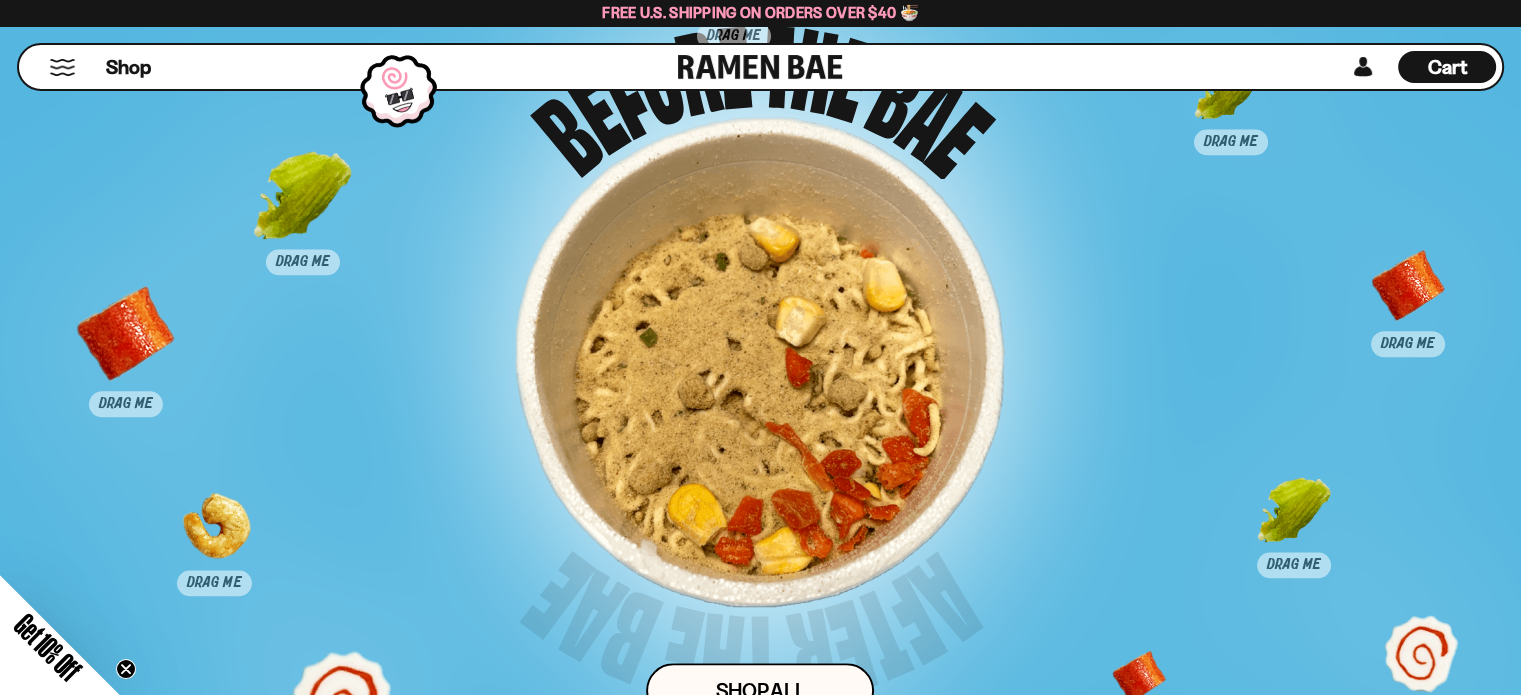 scroll, scrollTop: 9733, scrollLeft: 0, axis: vertical 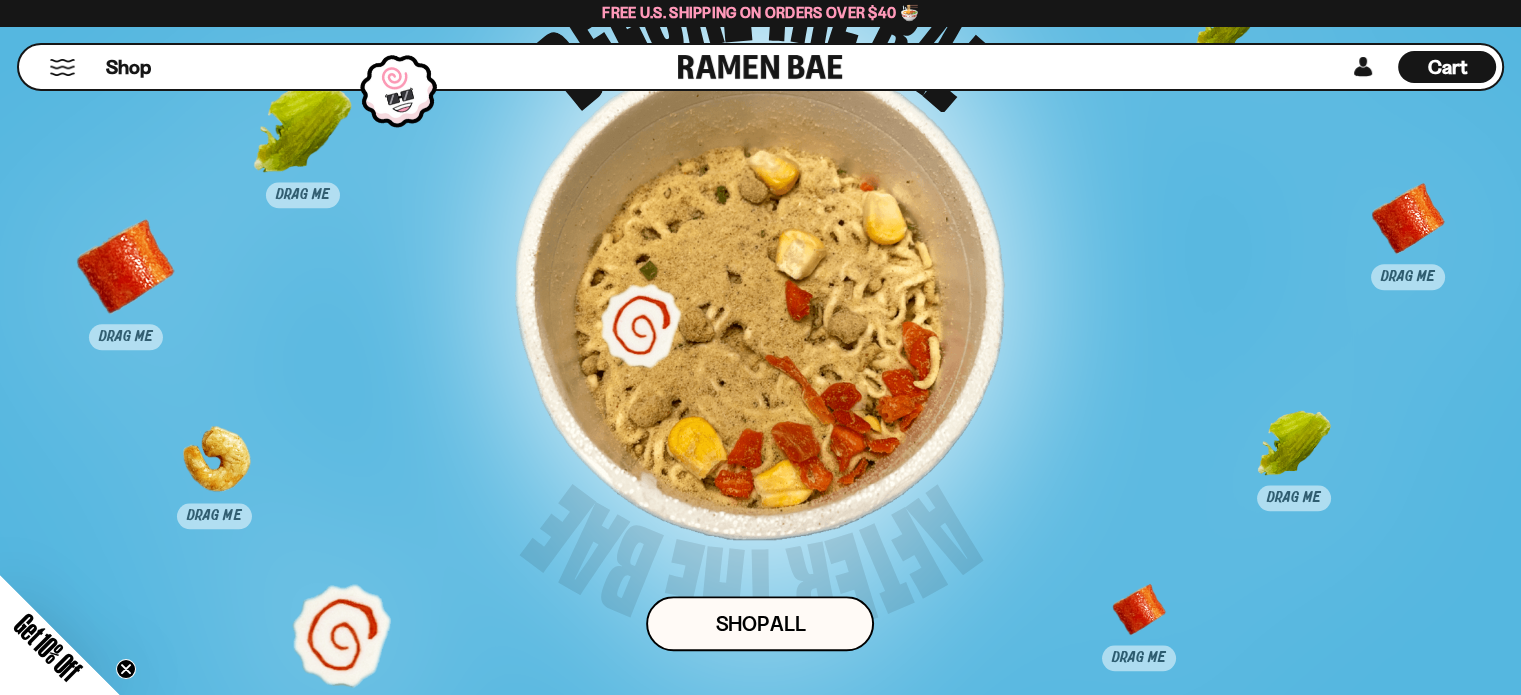 drag, startPoint x: 1428, startPoint y: 593, endPoint x: 647, endPoint y: 332, distance: 823.45734 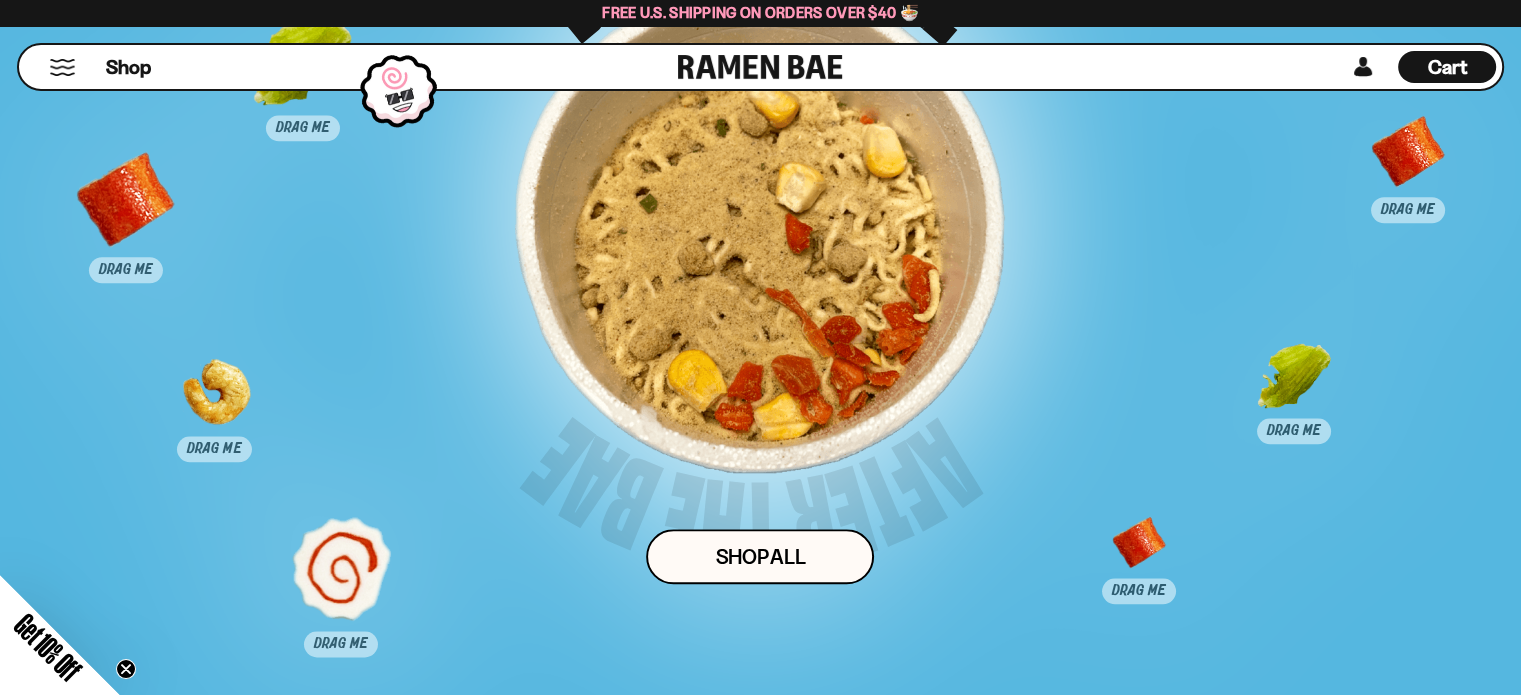 scroll, scrollTop: 9733, scrollLeft: 0, axis: vertical 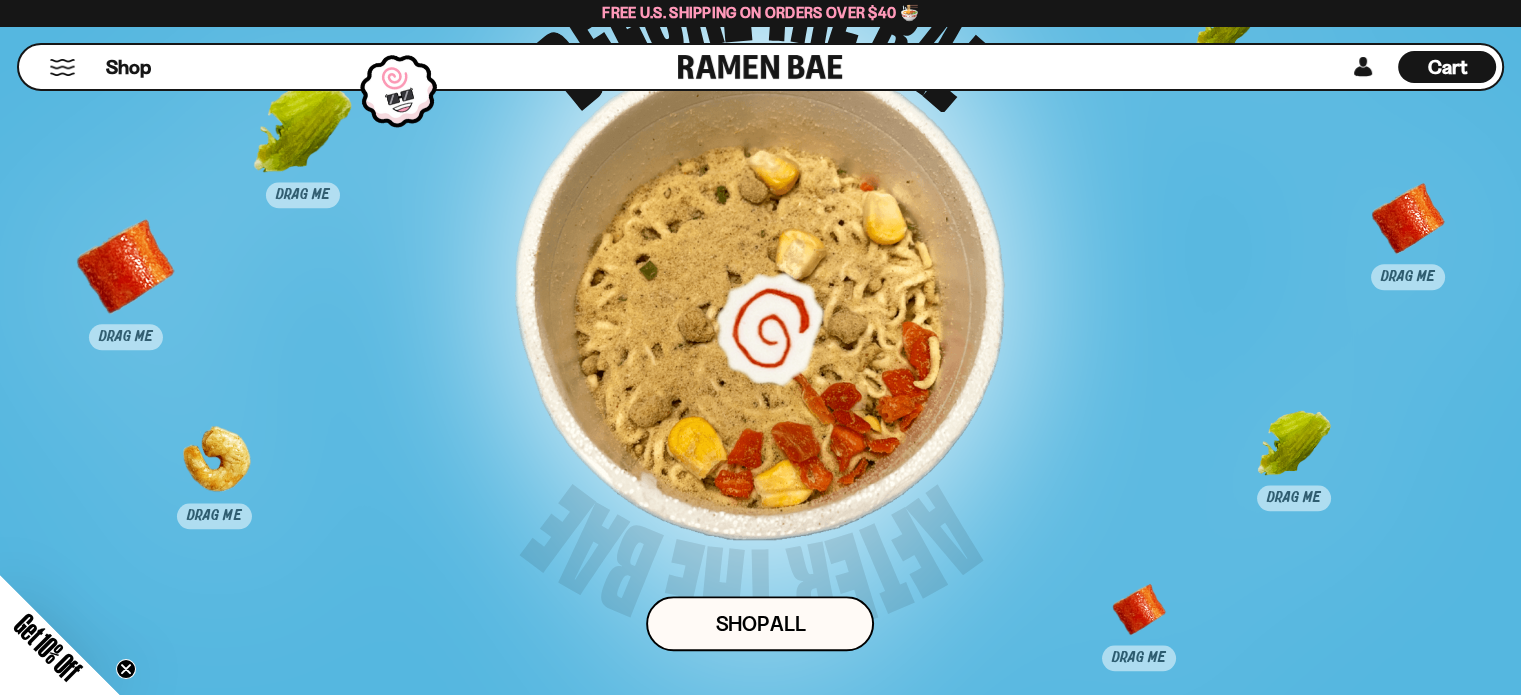 drag, startPoint x: 350, startPoint y: 636, endPoint x: 795, endPoint y: 321, distance: 545.20636 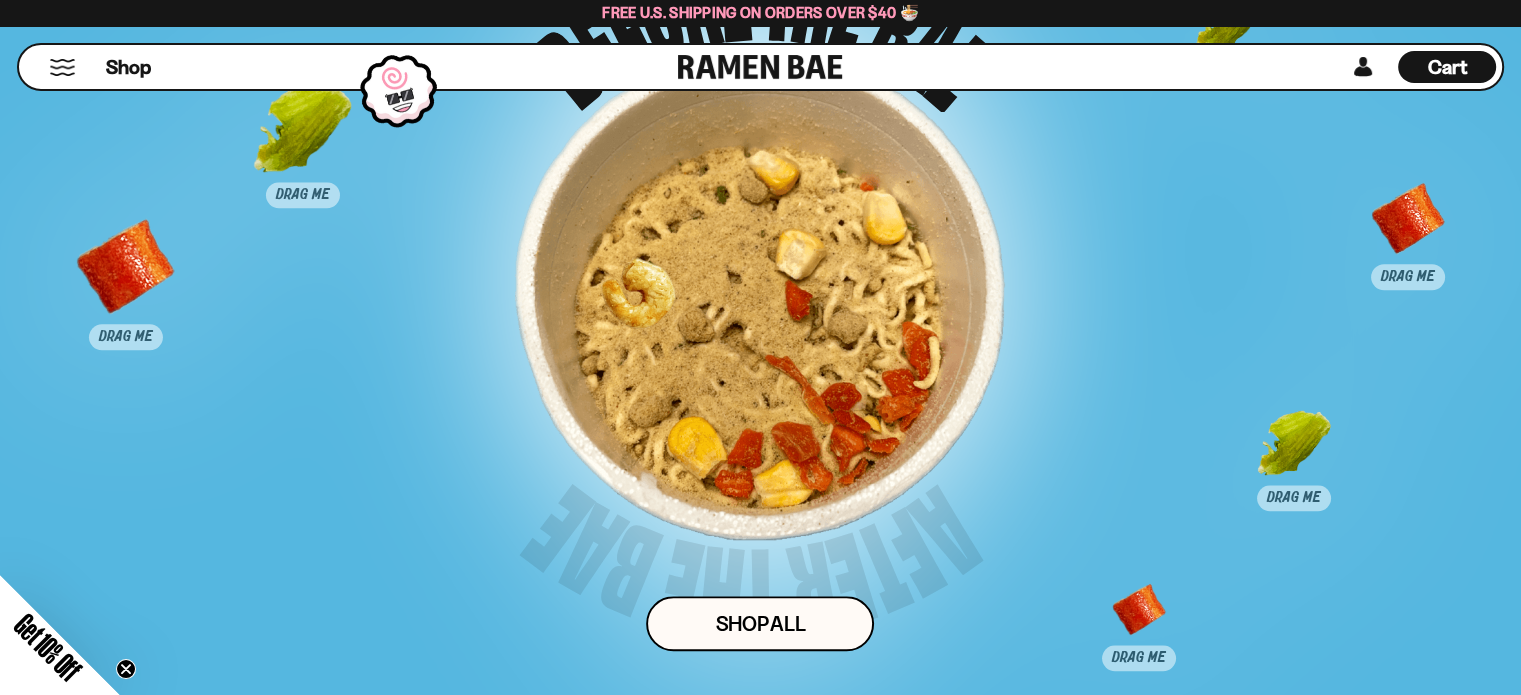 drag, startPoint x: 215, startPoint y: 456, endPoint x: 651, endPoint y: 293, distance: 465.47287 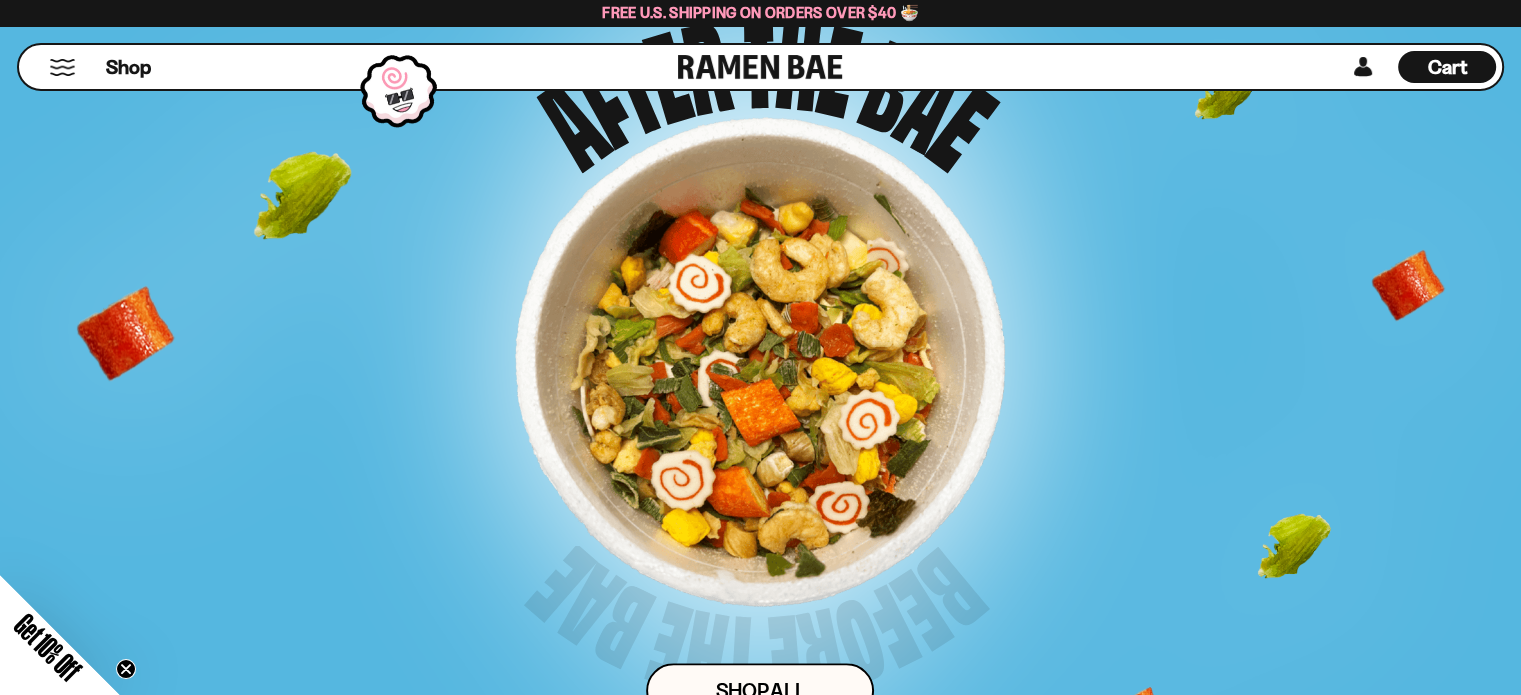 scroll, scrollTop: 9600, scrollLeft: 0, axis: vertical 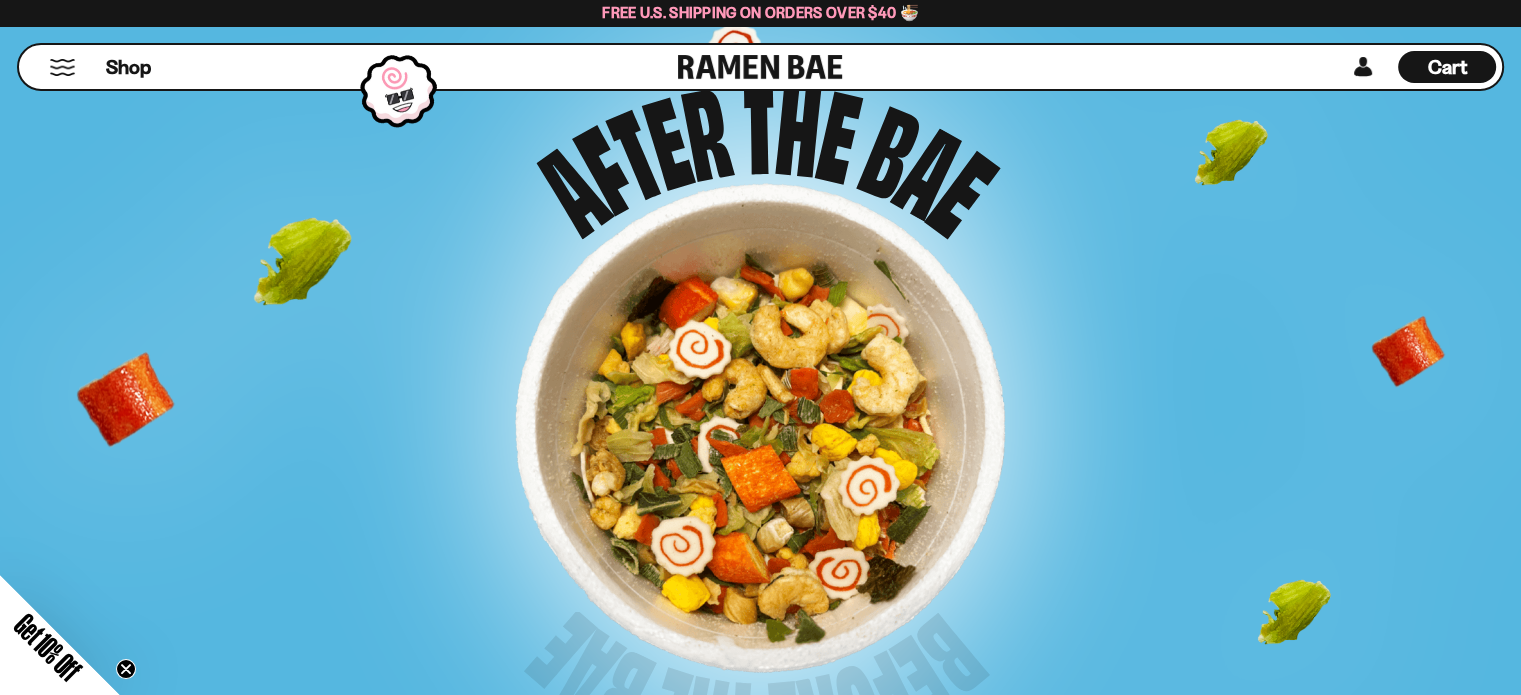drag, startPoint x: 103, startPoint y: 398, endPoint x: 296, endPoint y: 425, distance: 194.87946 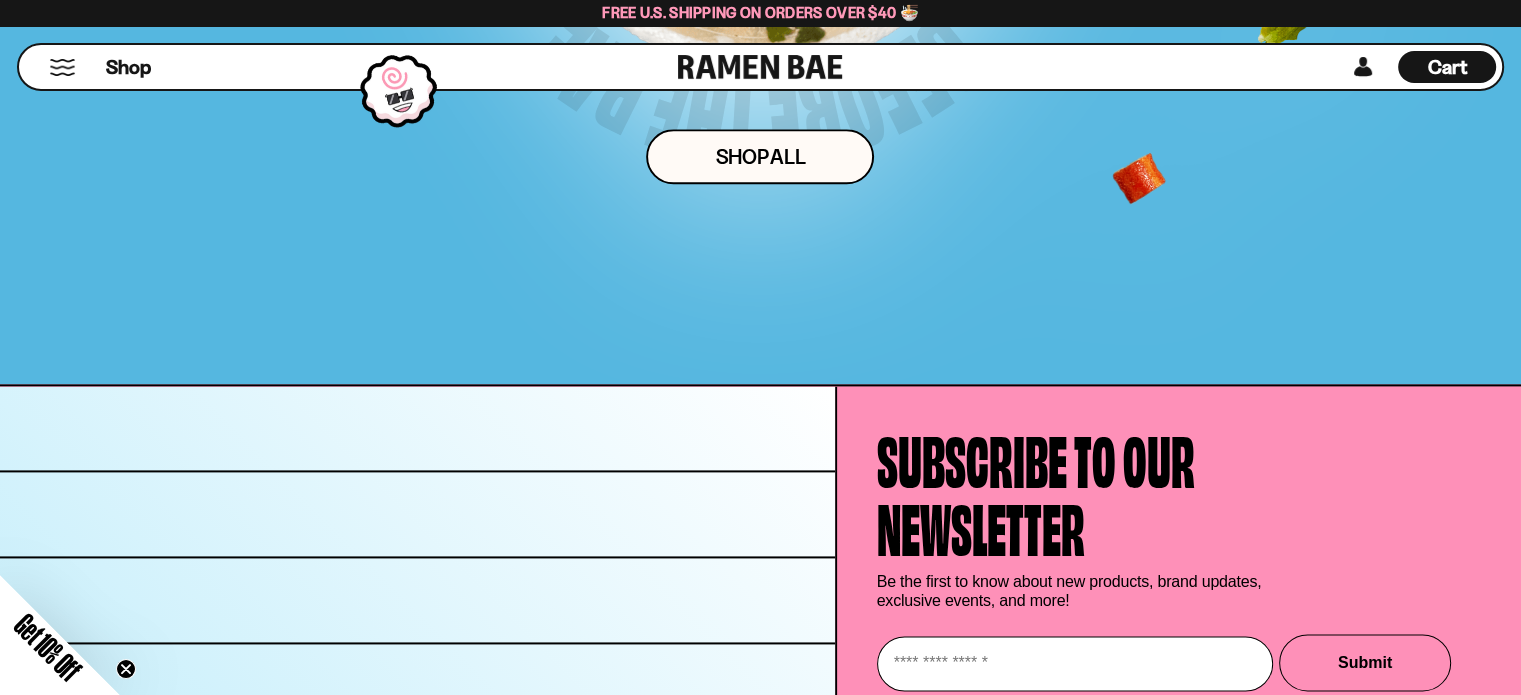 scroll, scrollTop: 10364, scrollLeft: 0, axis: vertical 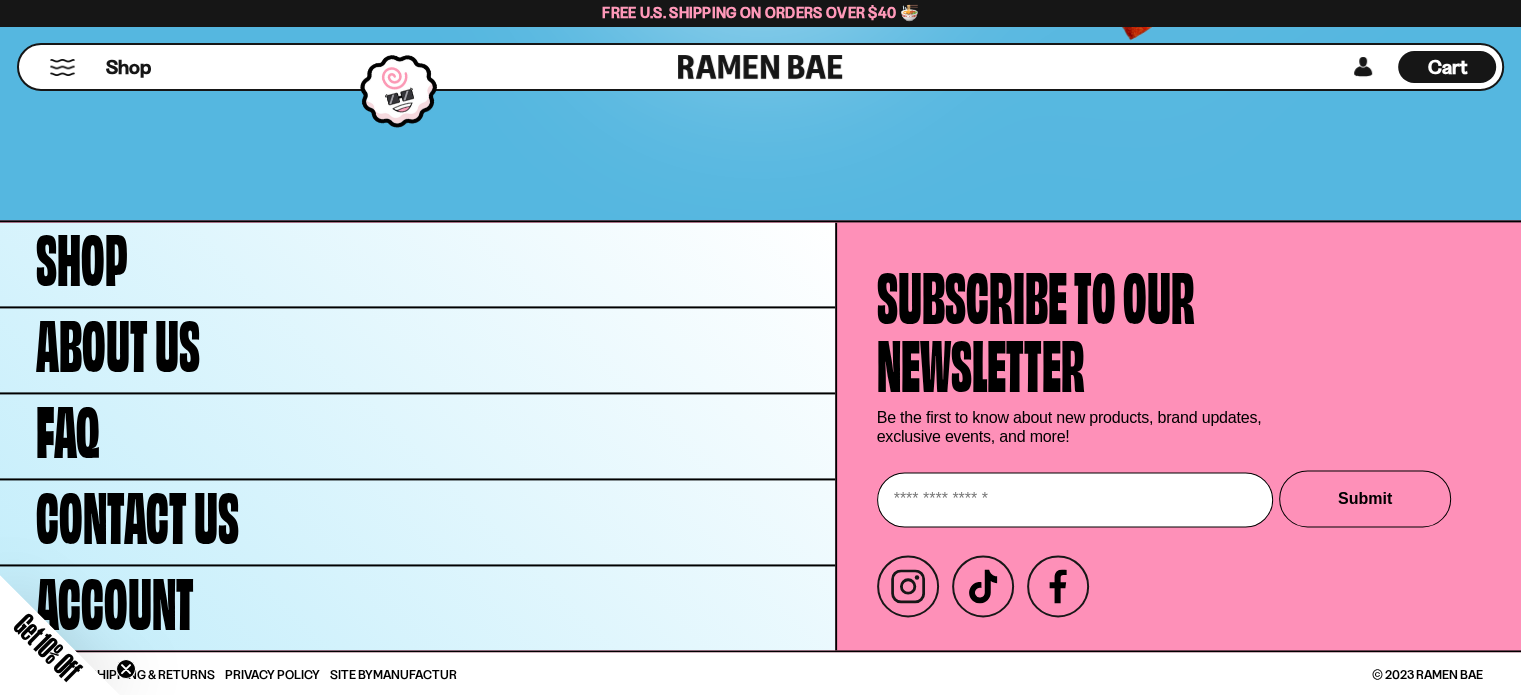 click on "Get 10% Off" at bounding box center [48, 647] 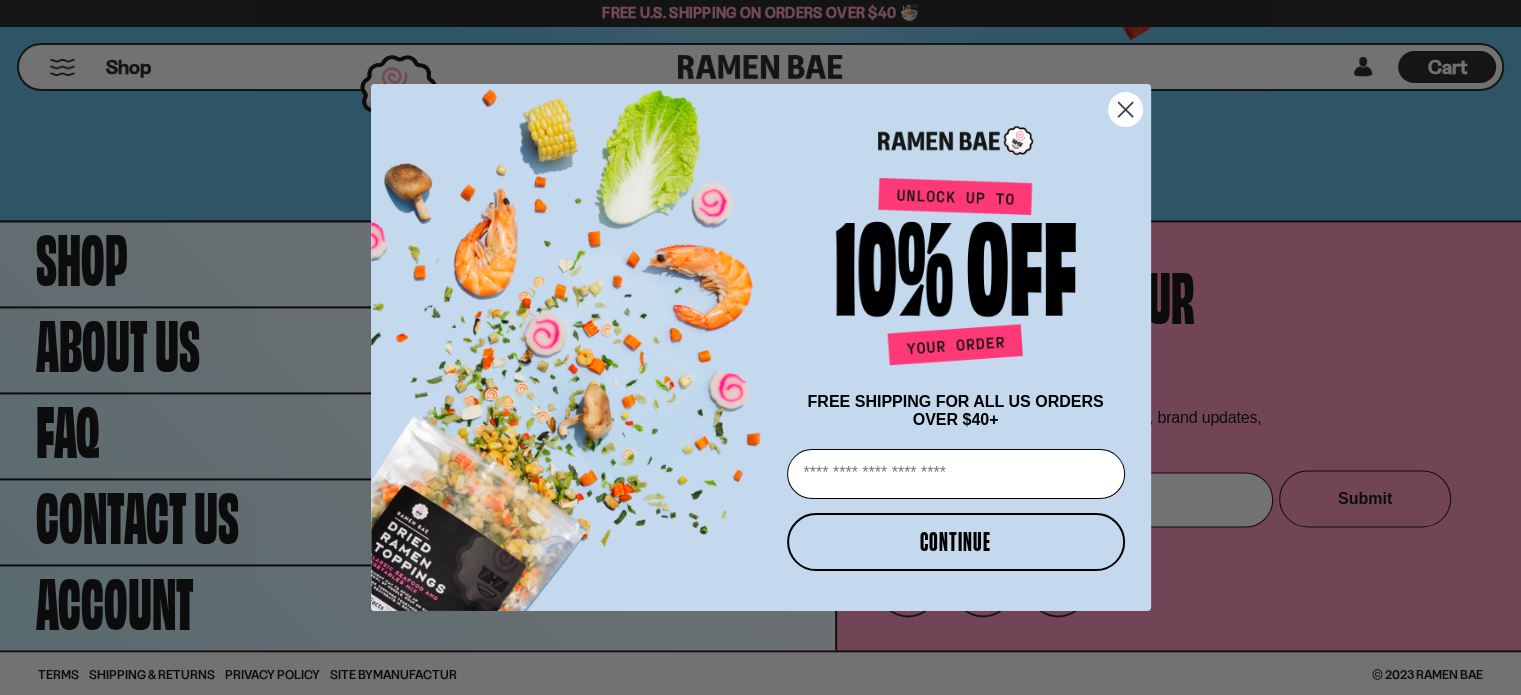 scroll, scrollTop: 10298, scrollLeft: 0, axis: vertical 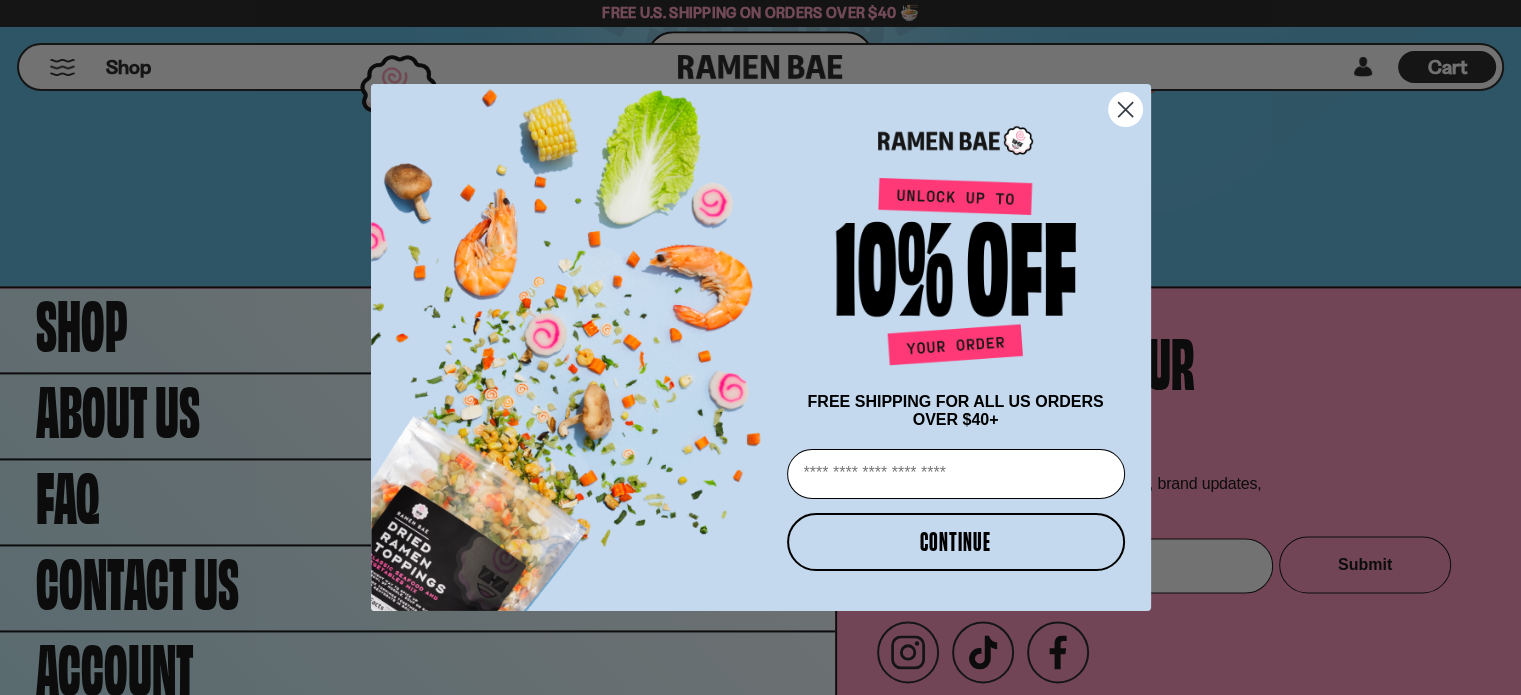click on "Email" at bounding box center [956, 474] 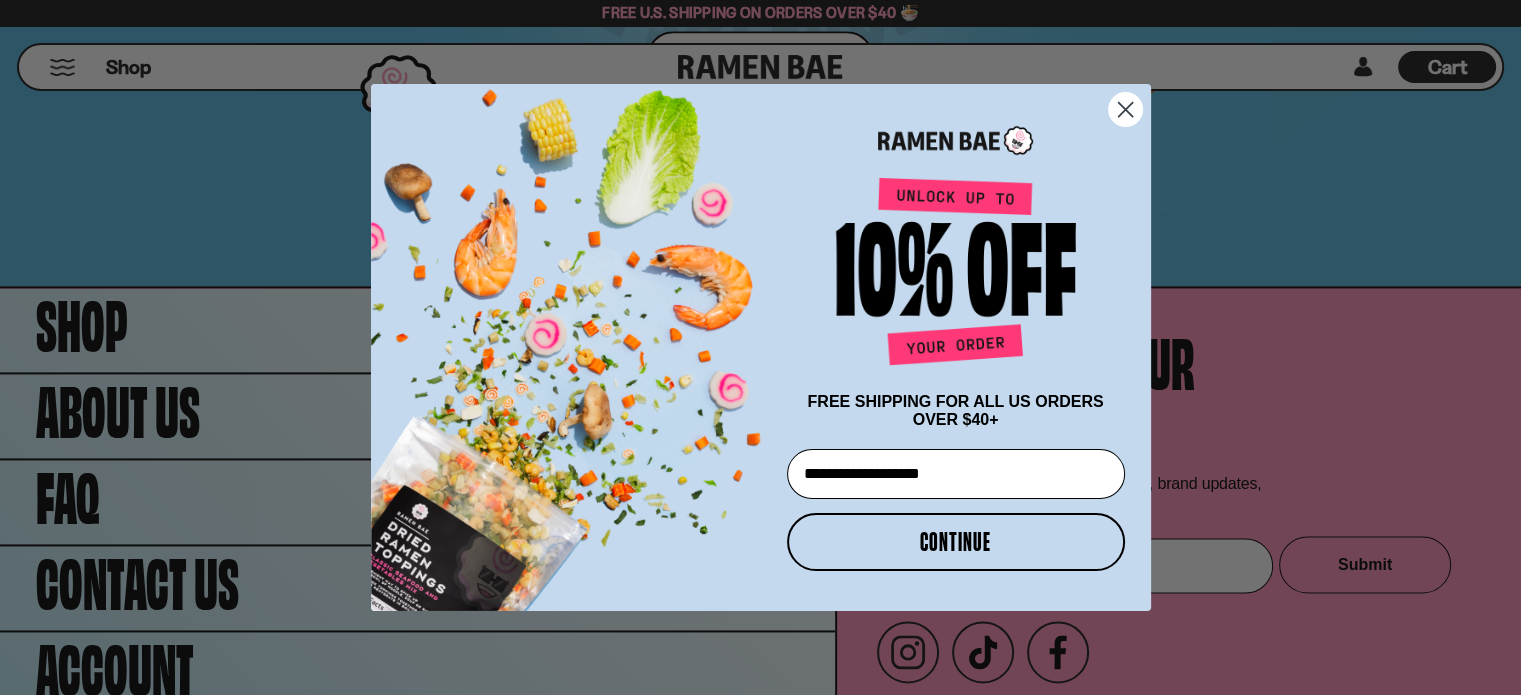 click on "CONTINUE" at bounding box center [956, 542] 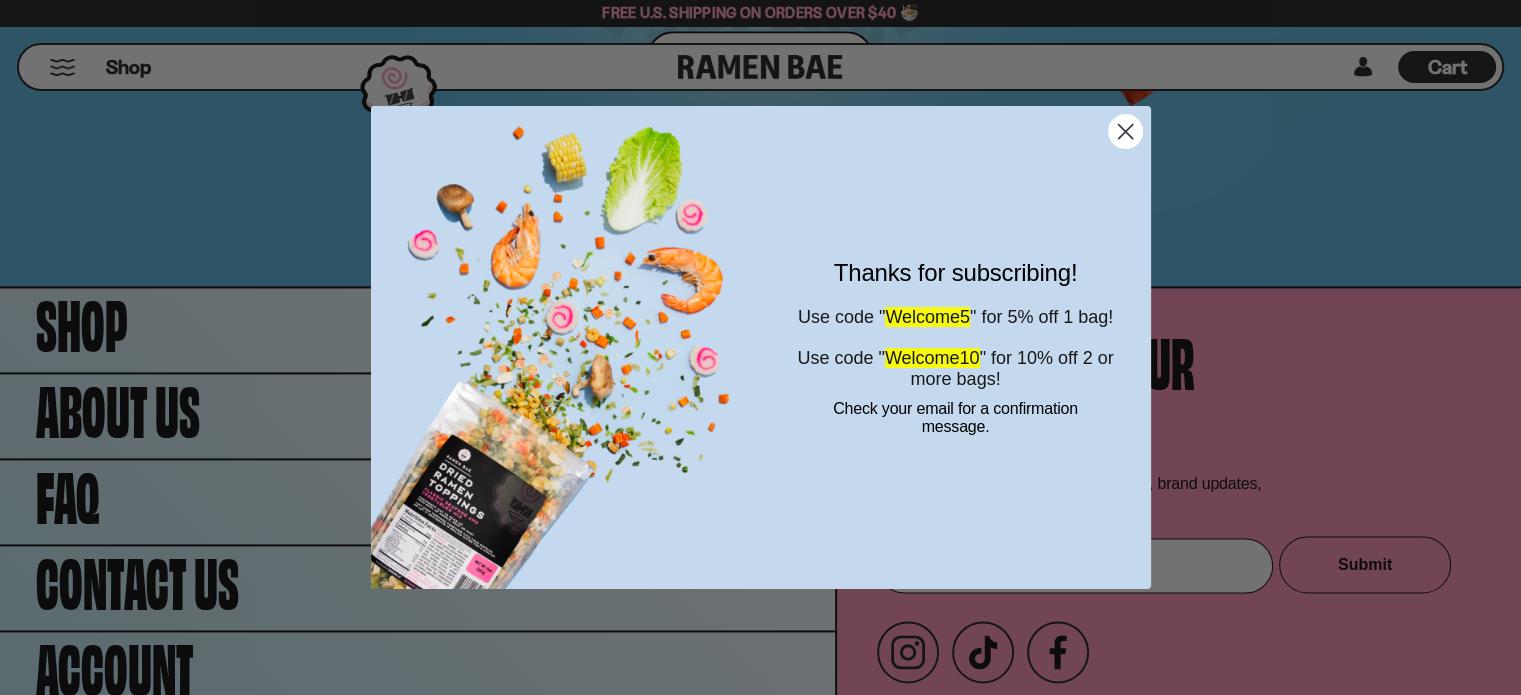 click 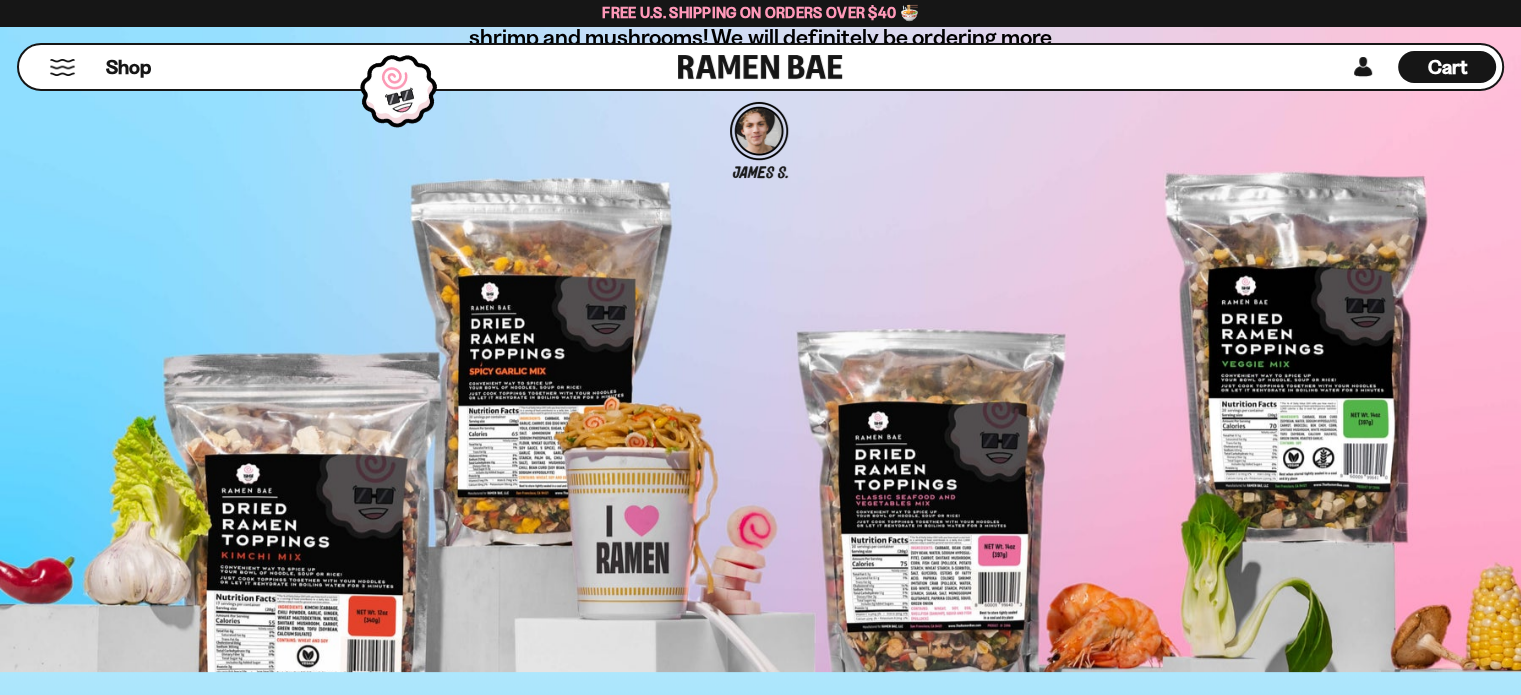 scroll, scrollTop: 7098, scrollLeft: 0, axis: vertical 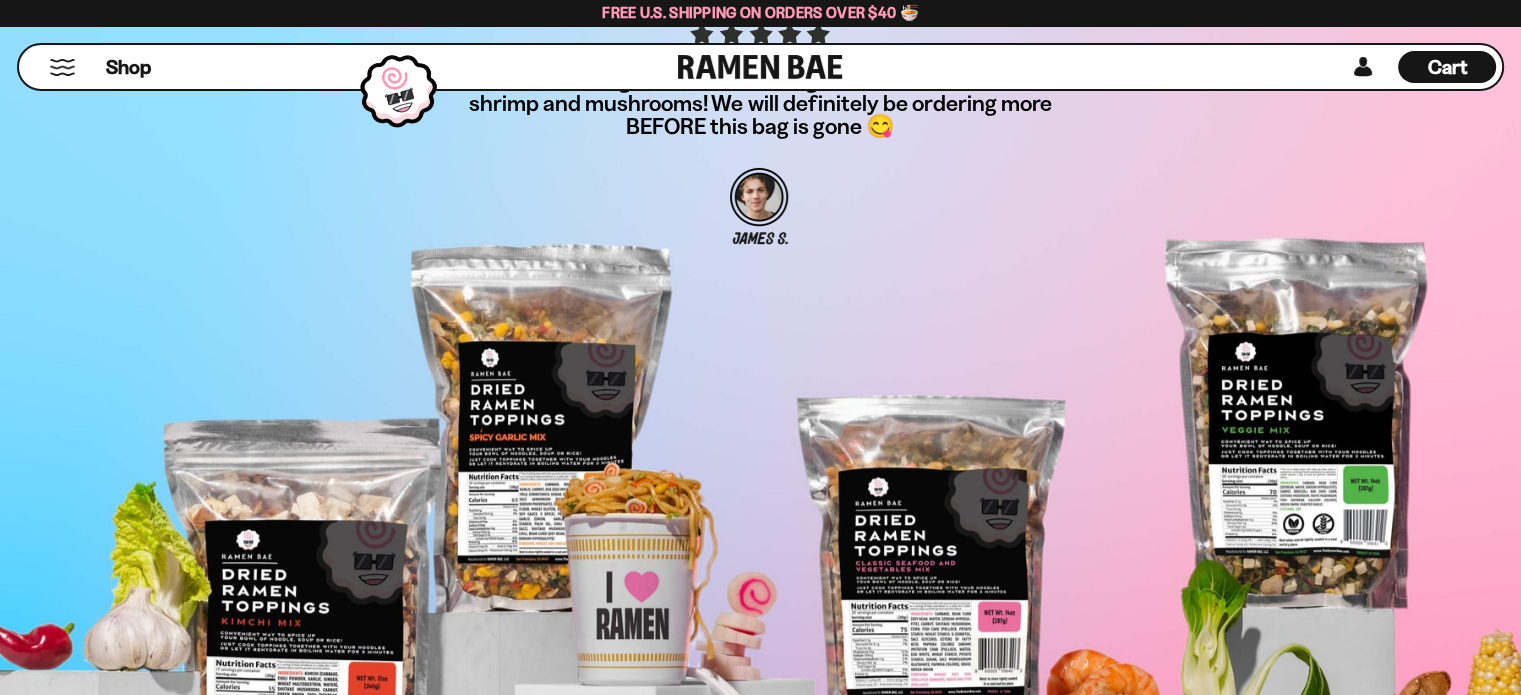 click on "Cart" at bounding box center [1447, 67] 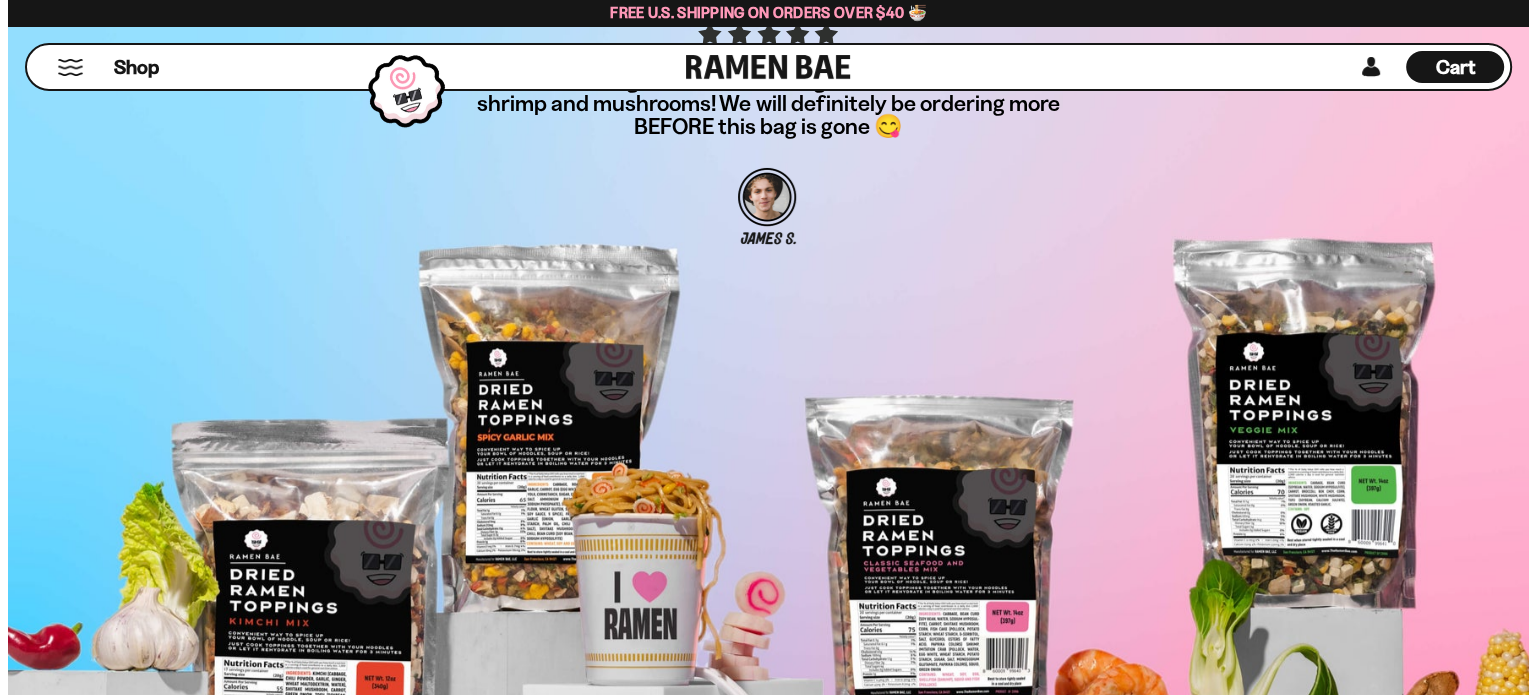 scroll, scrollTop: 7148, scrollLeft: 0, axis: vertical 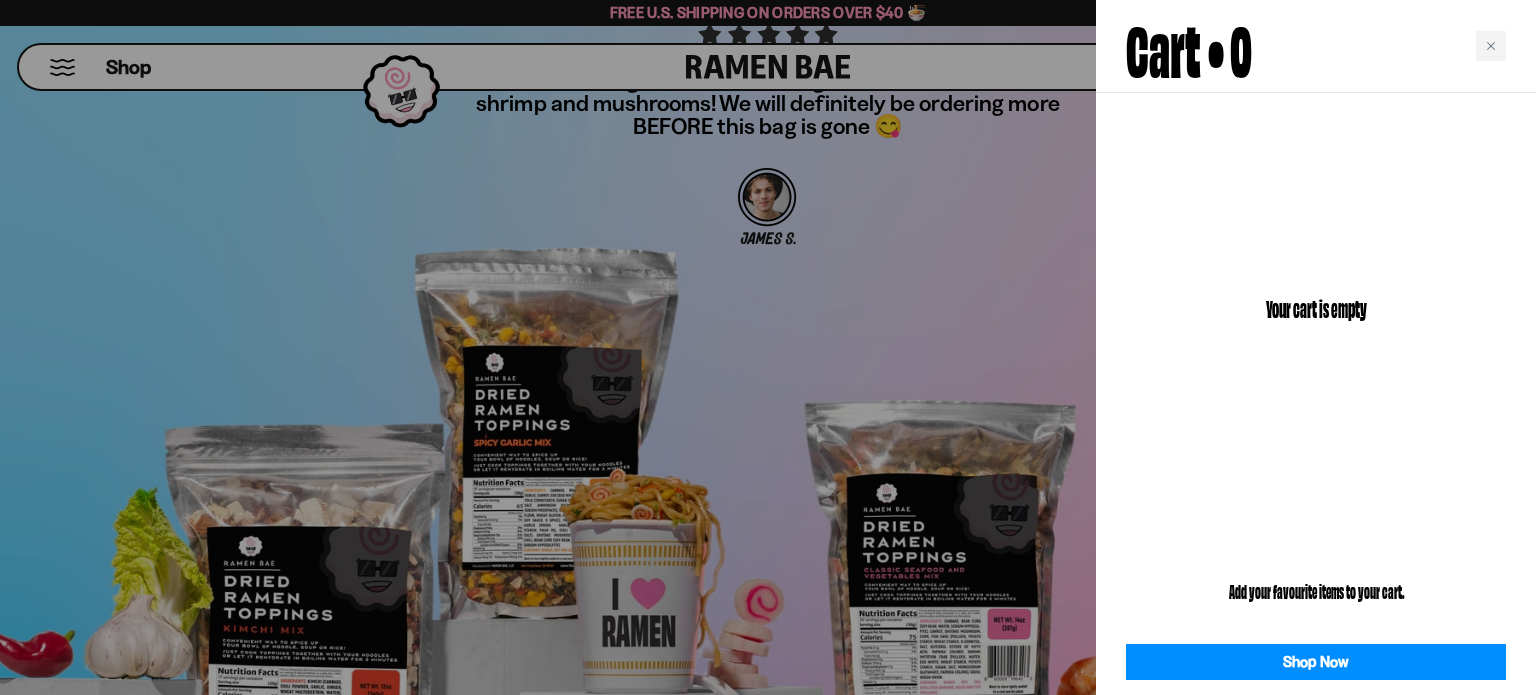 click at bounding box center [768, 347] 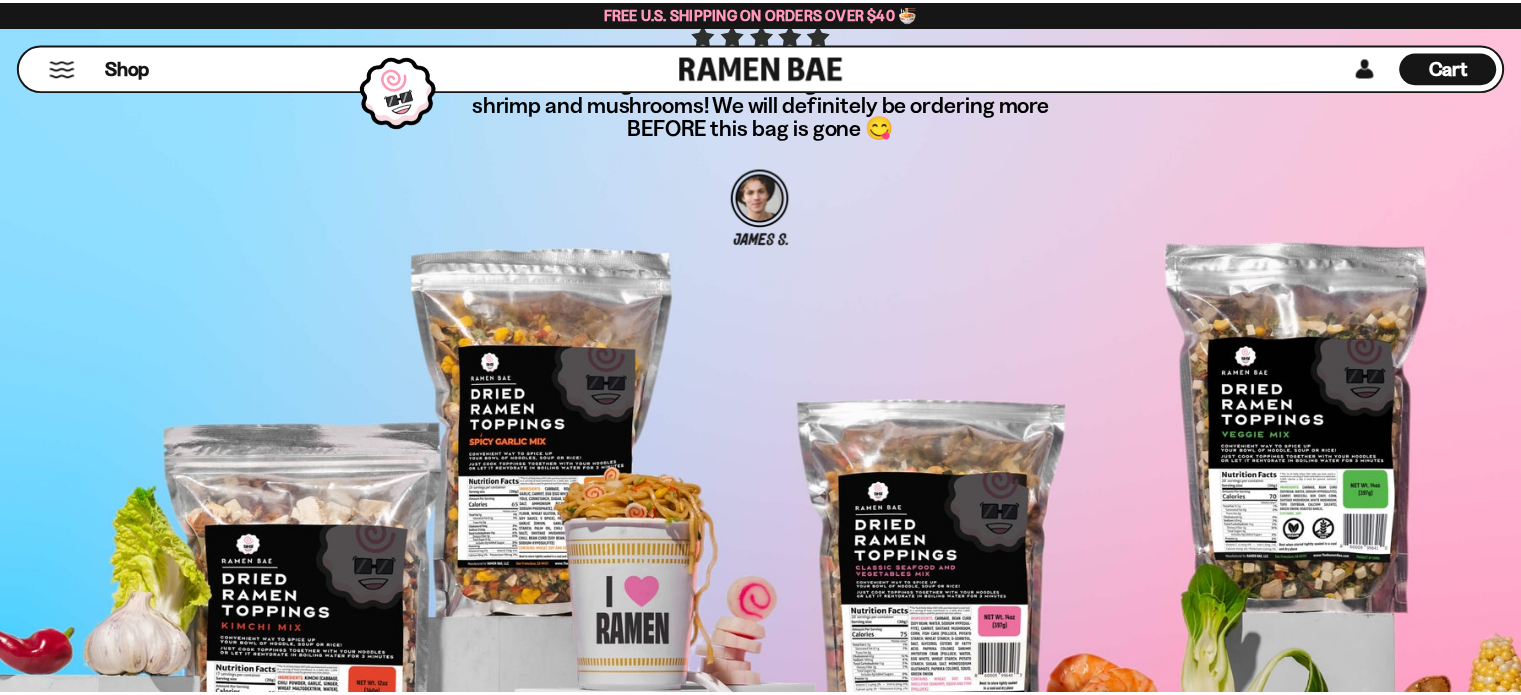 scroll, scrollTop: 7098, scrollLeft: 0, axis: vertical 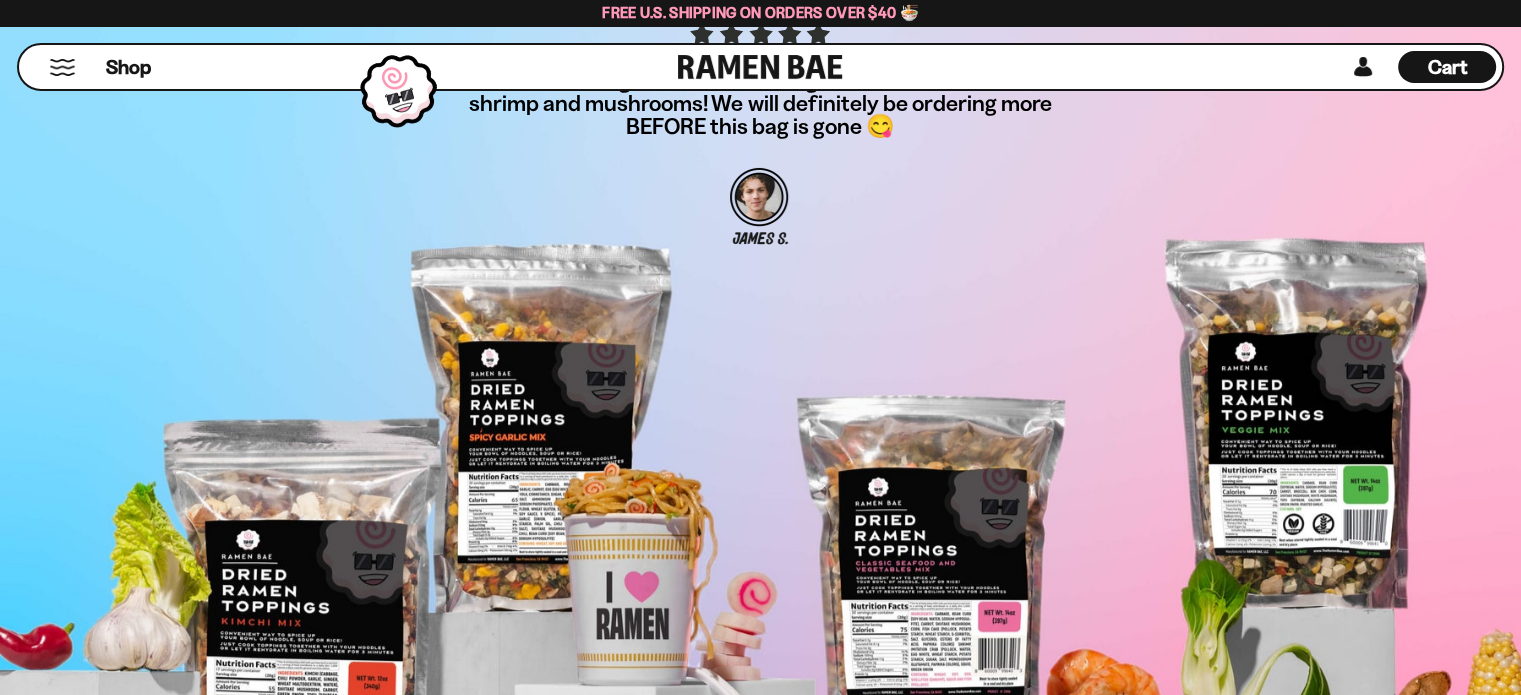 click at bounding box center (62, 67) 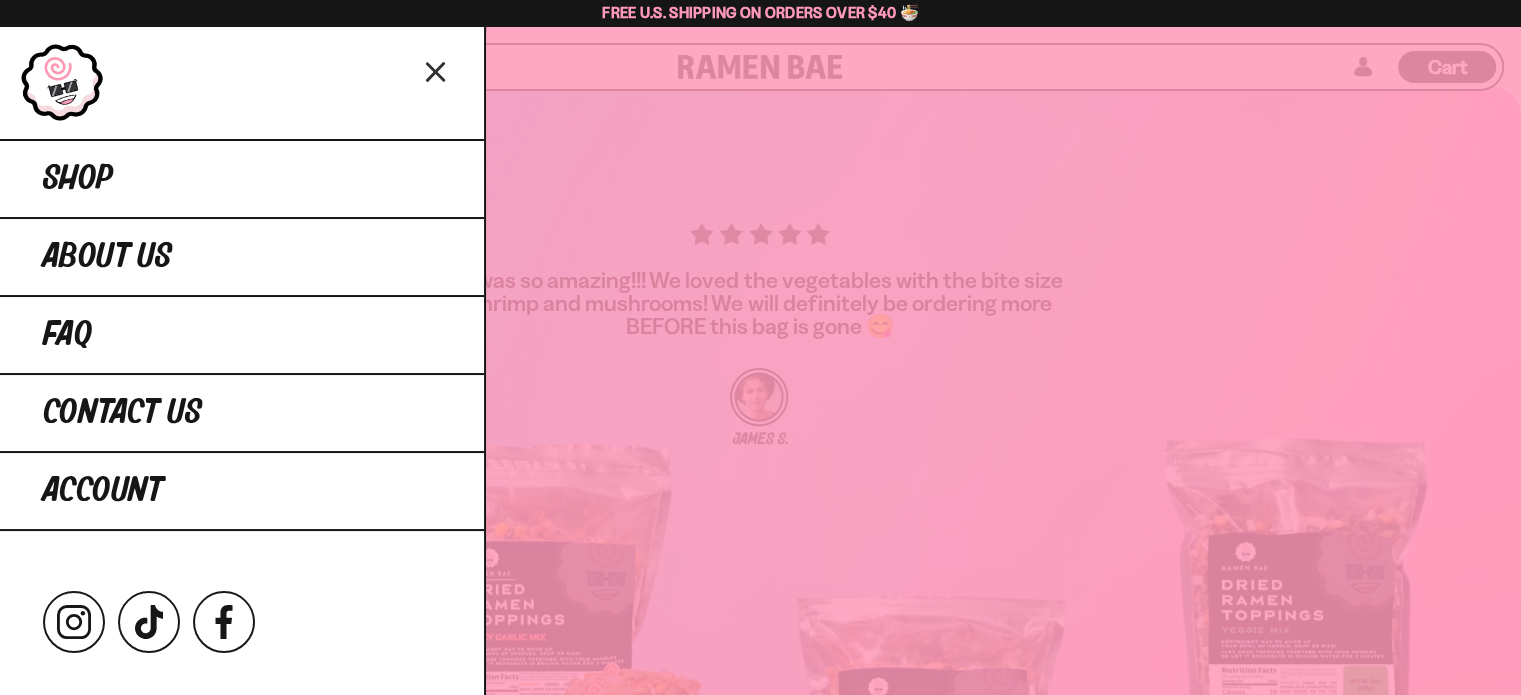 scroll, scrollTop: 6698, scrollLeft: 0, axis: vertical 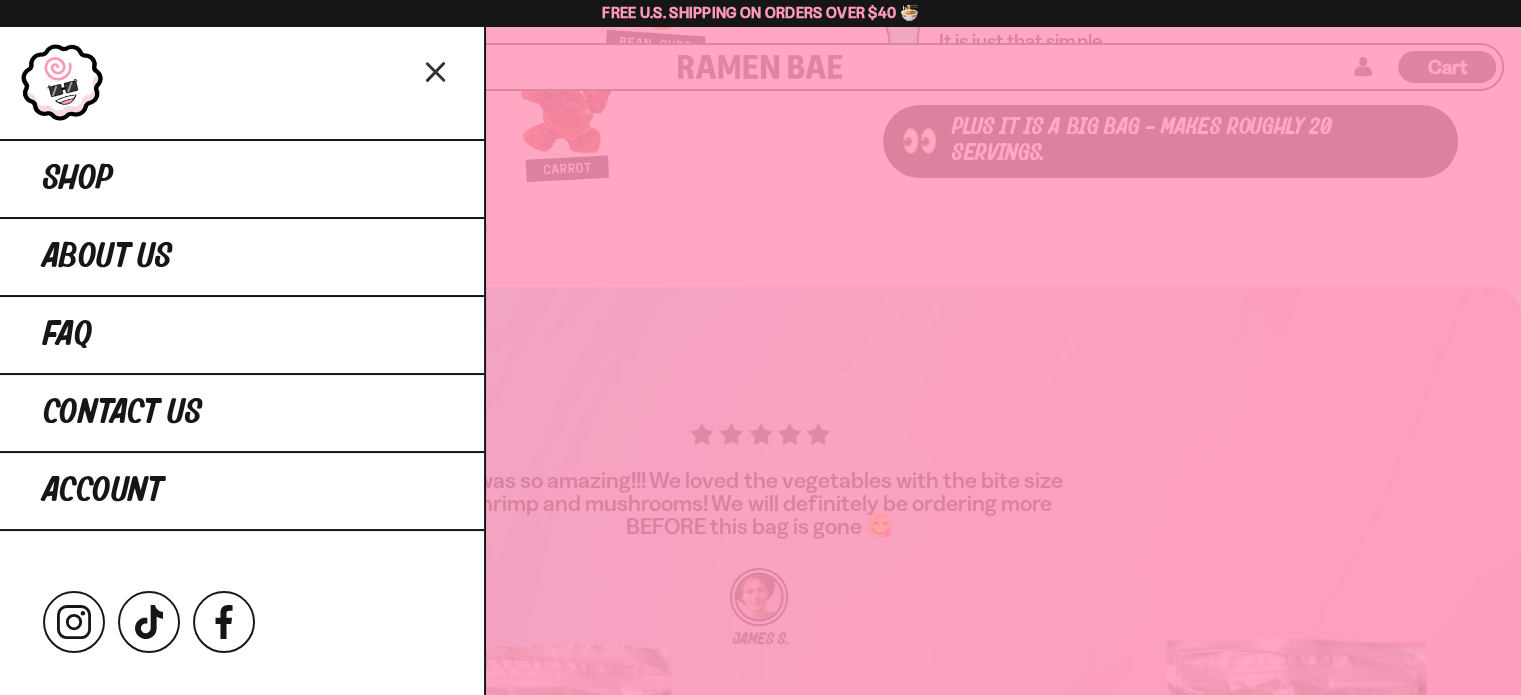 click at bounding box center (760, 347) 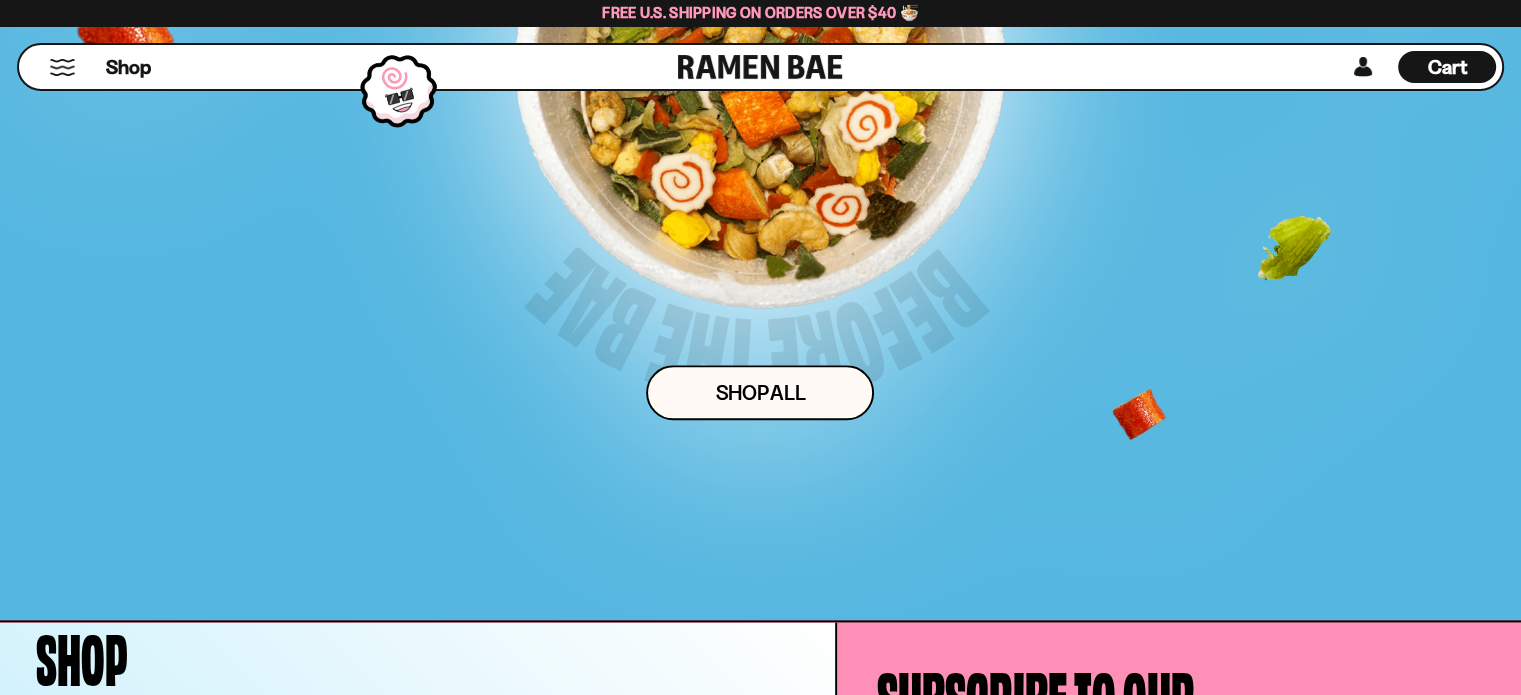scroll, scrollTop: 9898, scrollLeft: 0, axis: vertical 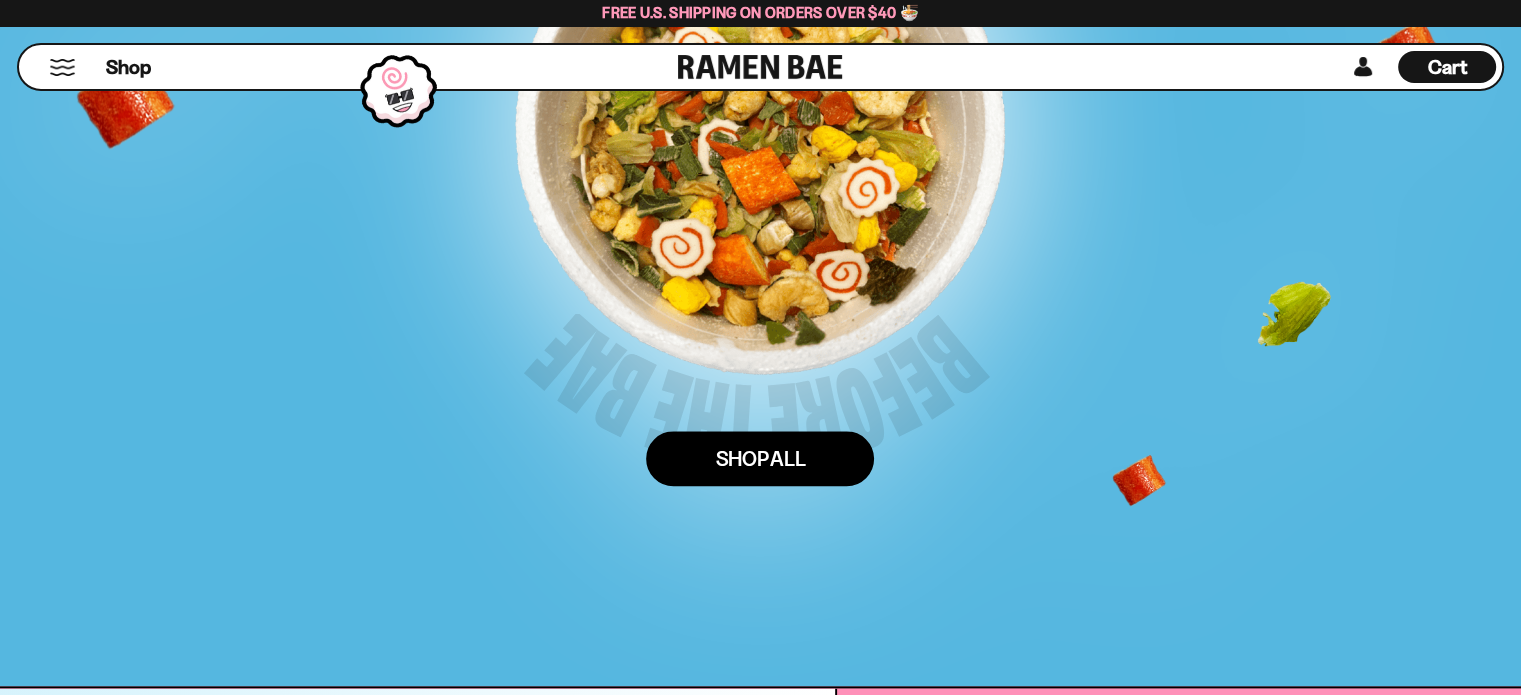 click on "Shop ALl" at bounding box center [760, 458] 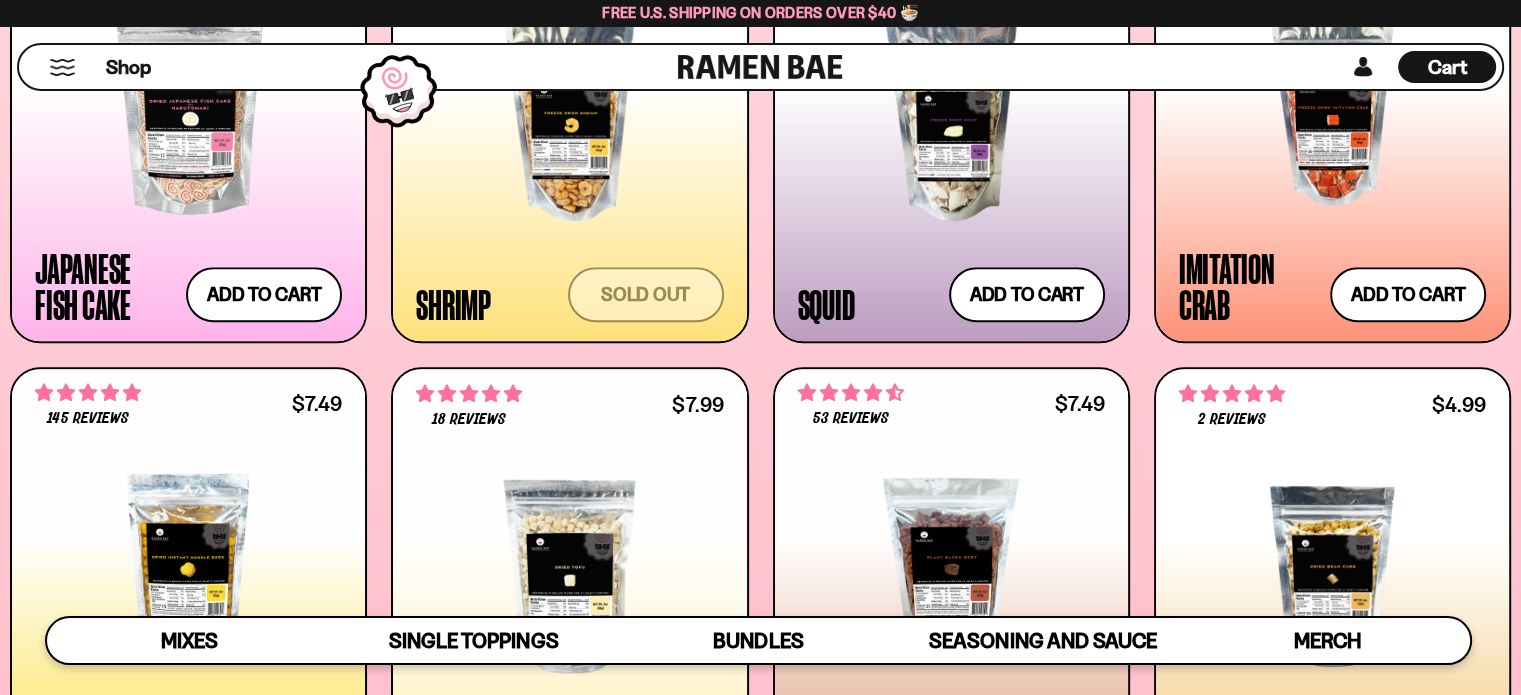 scroll, scrollTop: 2066, scrollLeft: 0, axis: vertical 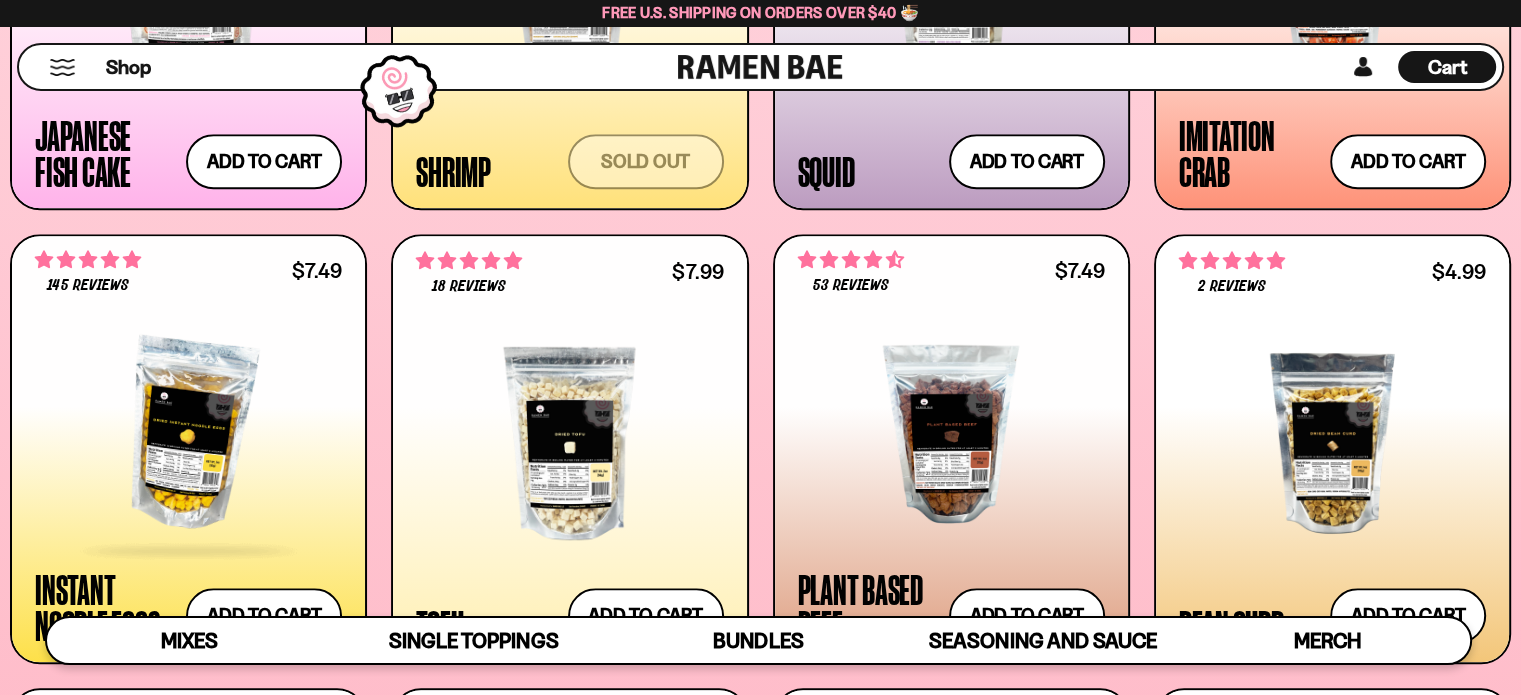 drag, startPoint x: 41, startPoint y: 564, endPoint x: 40, endPoint y: 580, distance: 16.03122 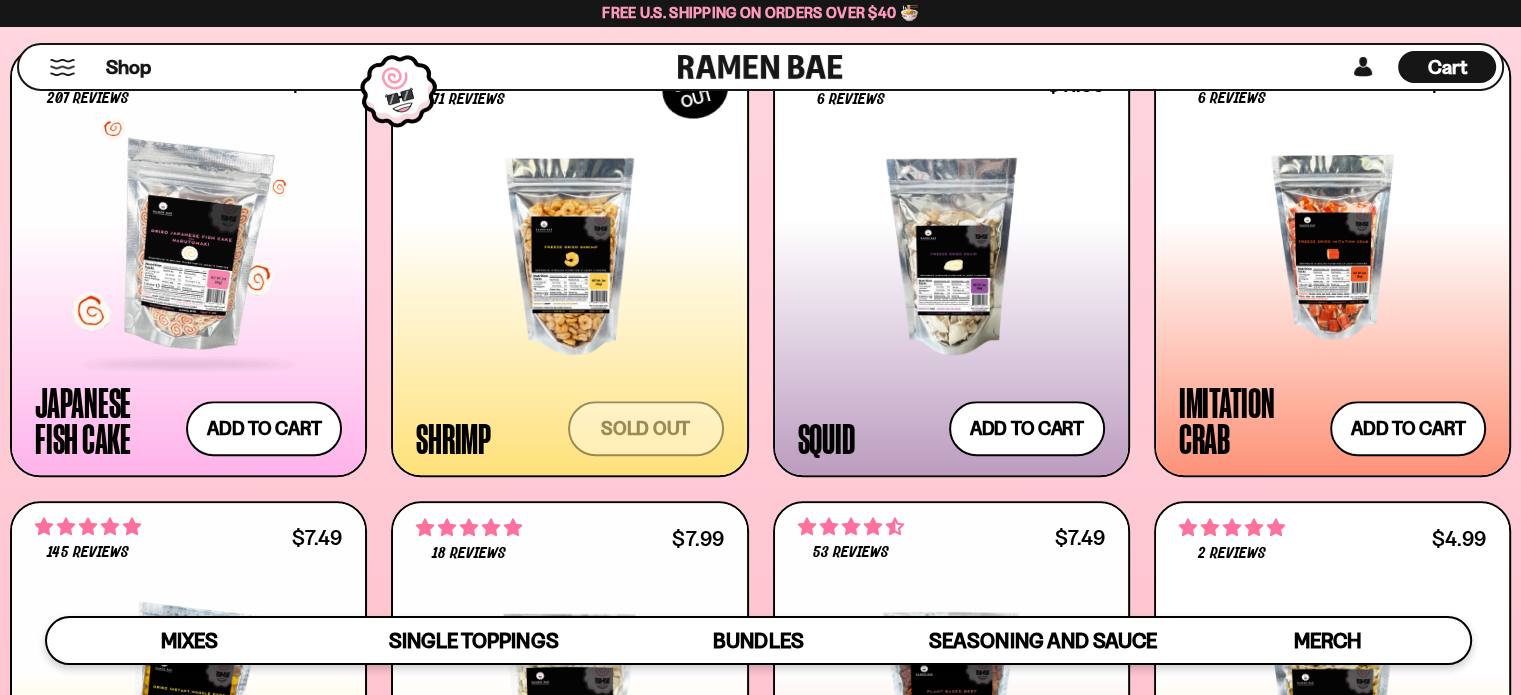 scroll, scrollTop: 1800, scrollLeft: 0, axis: vertical 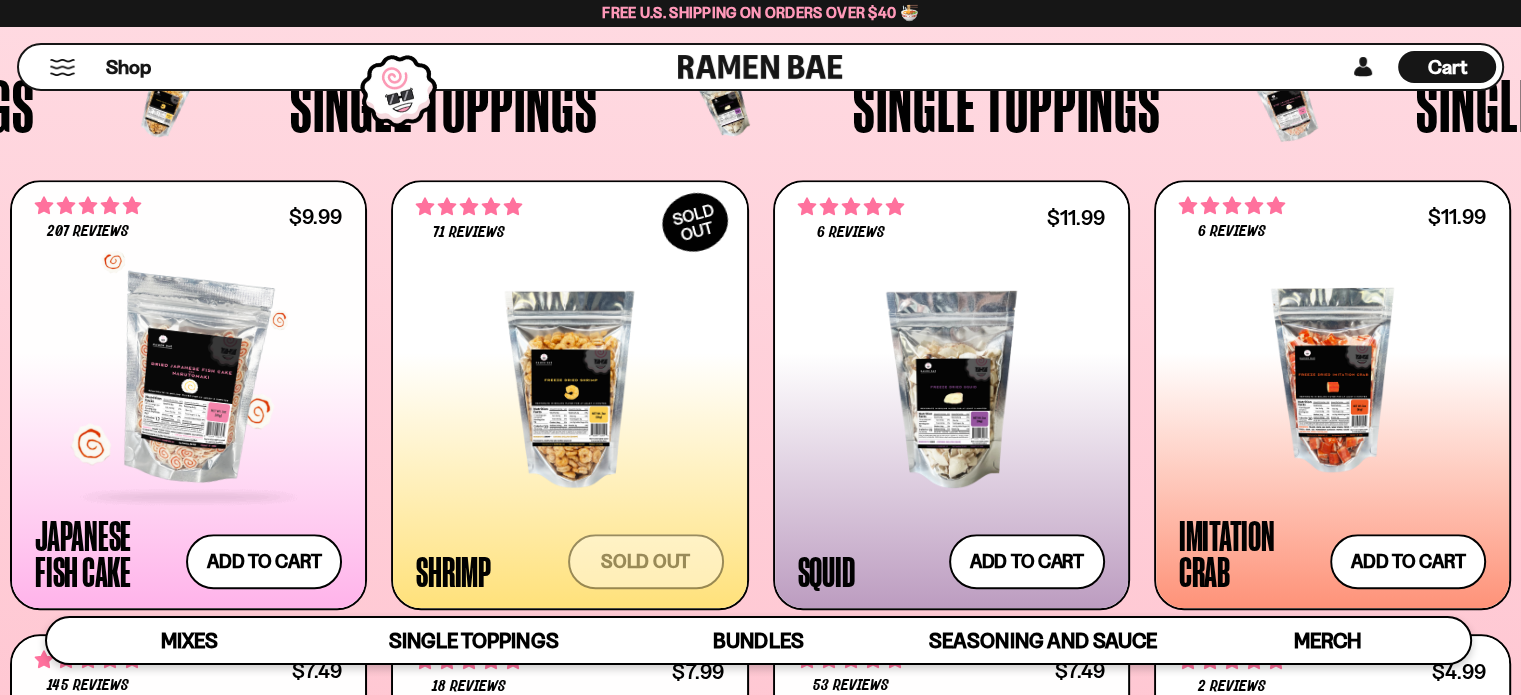 drag, startPoint x: 32, startPoint y: 653, endPoint x: 139, endPoint y: 569, distance: 136.03308 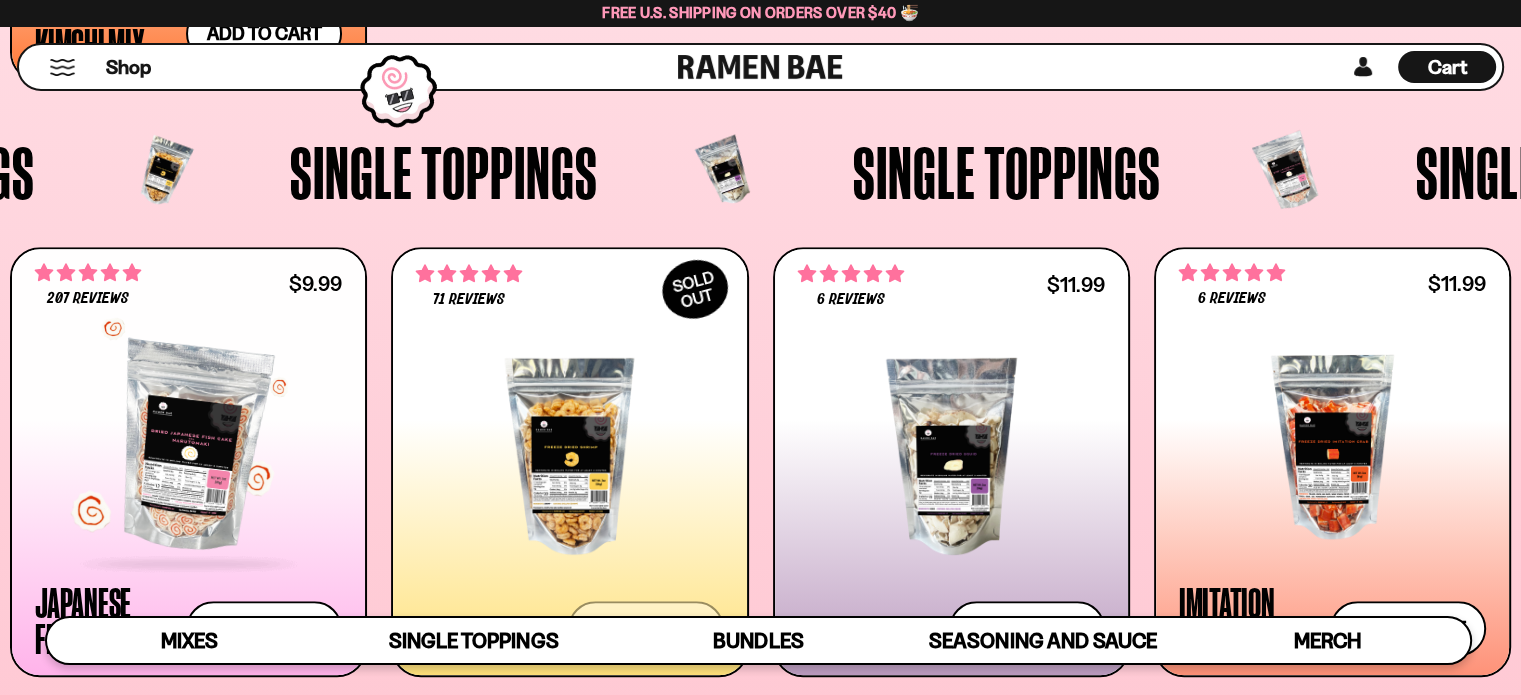 scroll, scrollTop: 1733, scrollLeft: 0, axis: vertical 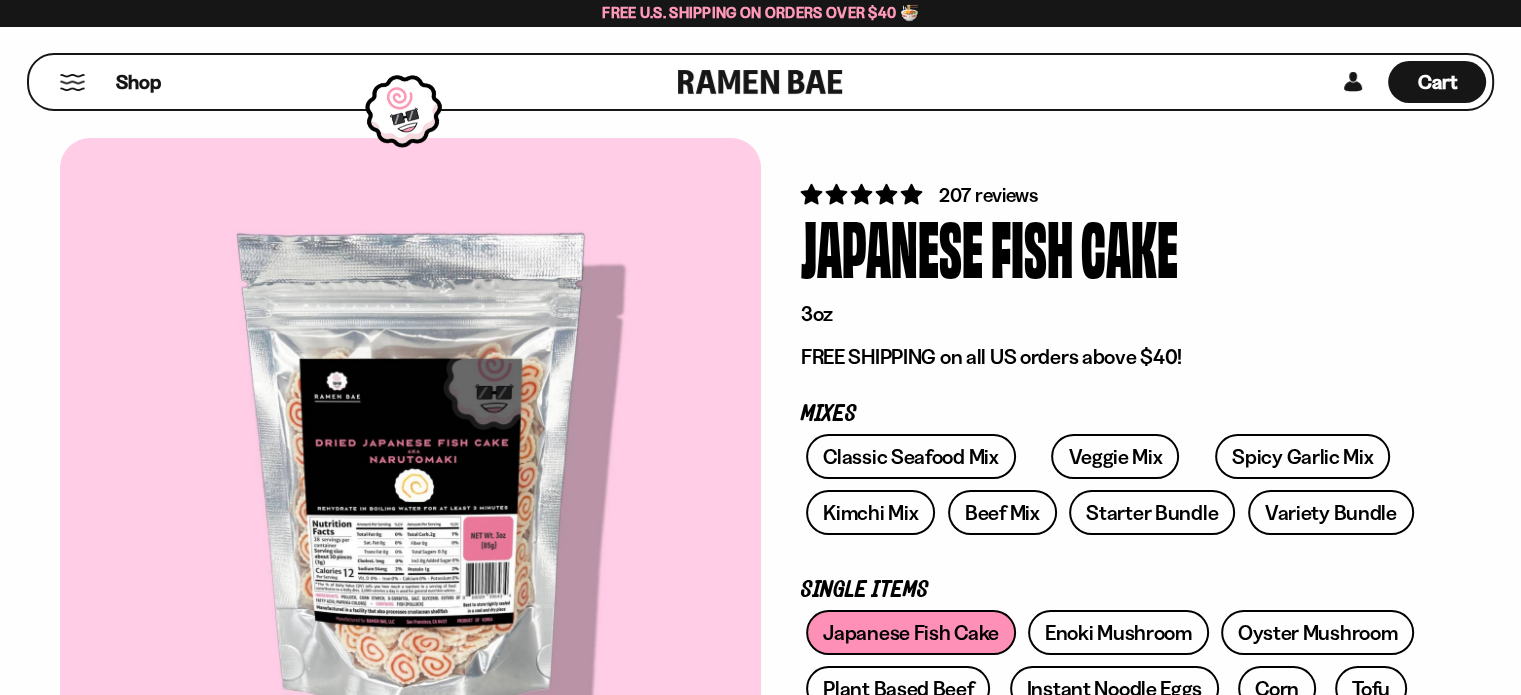 click at bounding box center (410, 479) 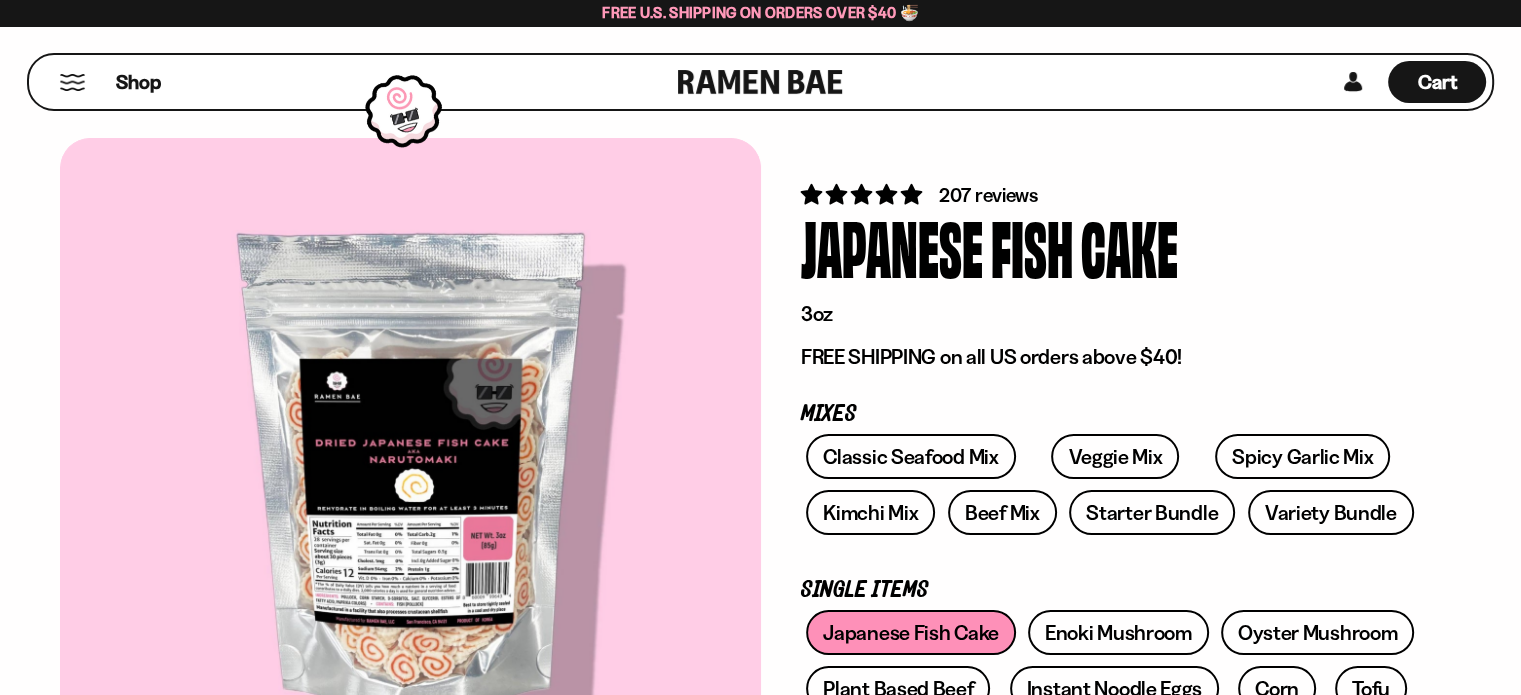click at bounding box center (410, 479) 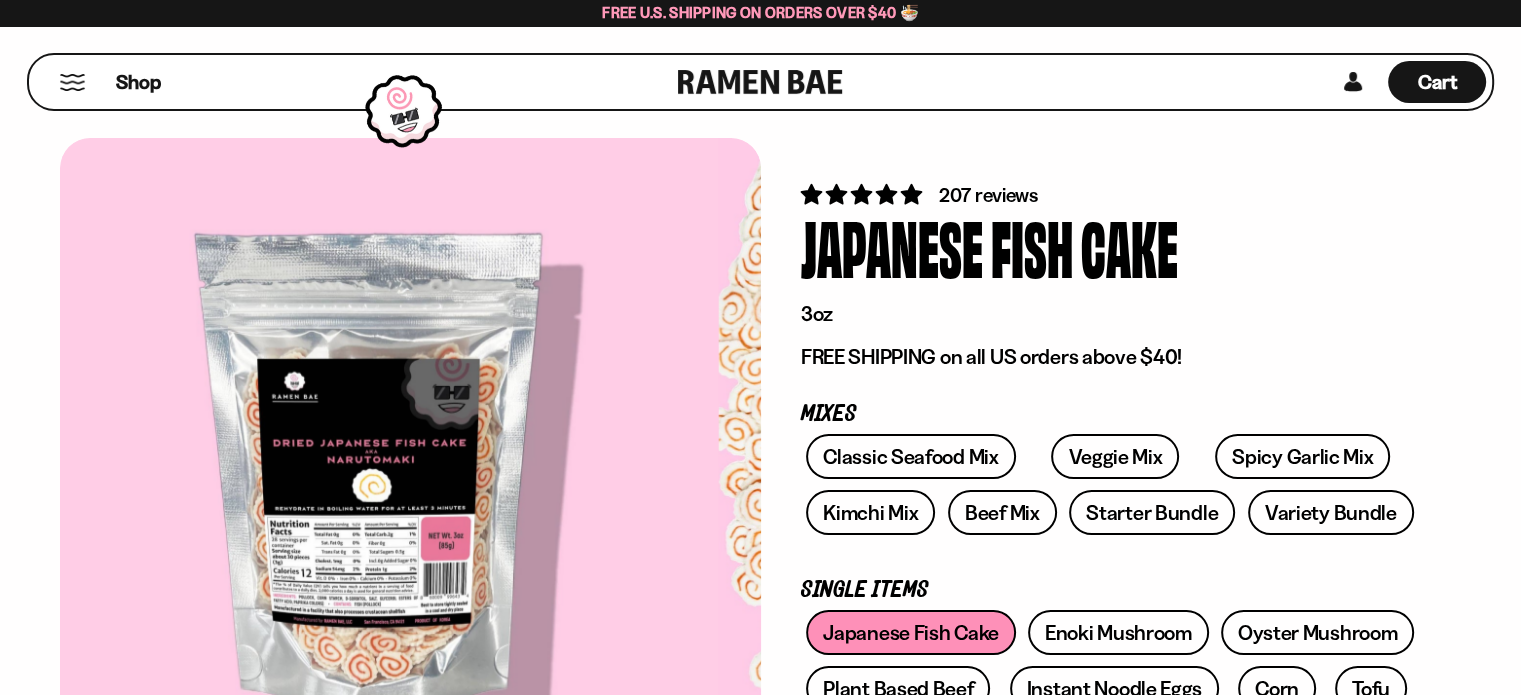 click on "207 reviews" at bounding box center [1111, 194] 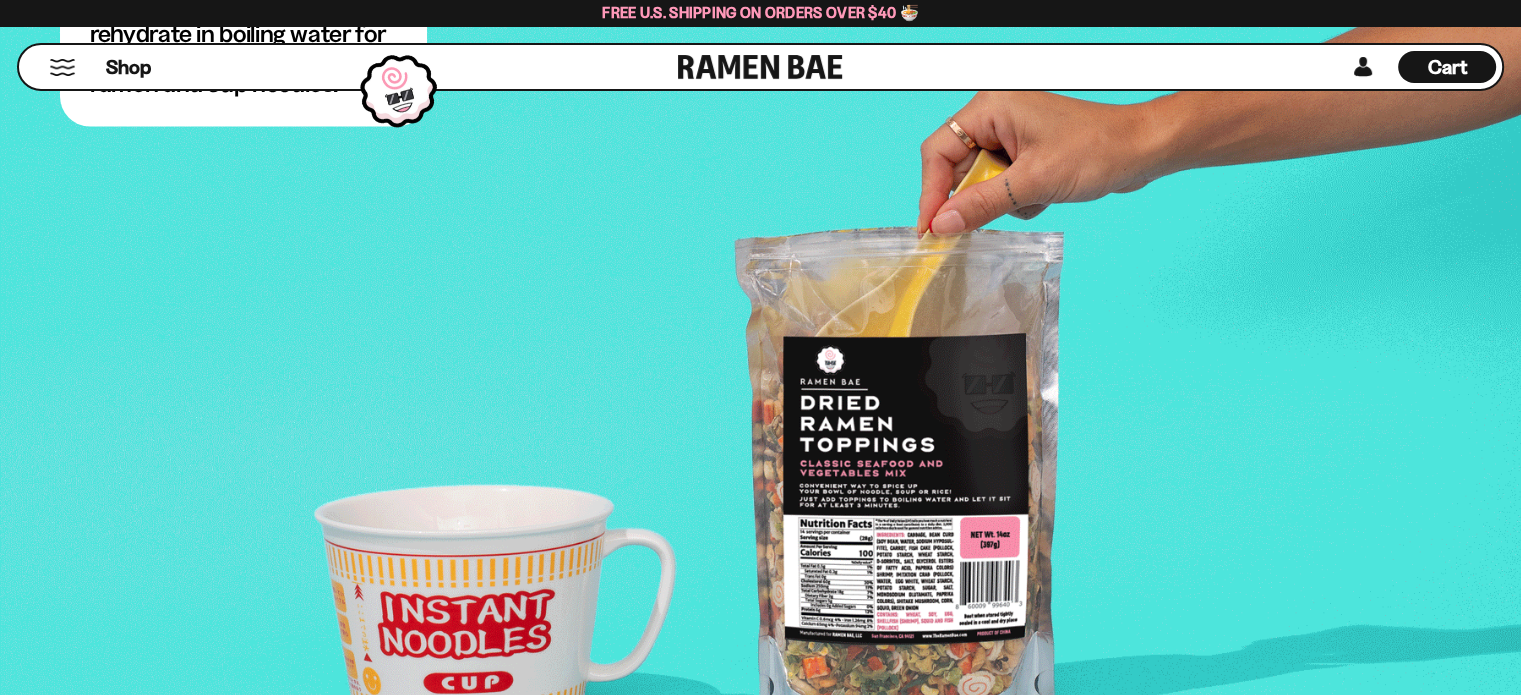 scroll, scrollTop: 3620, scrollLeft: 0, axis: vertical 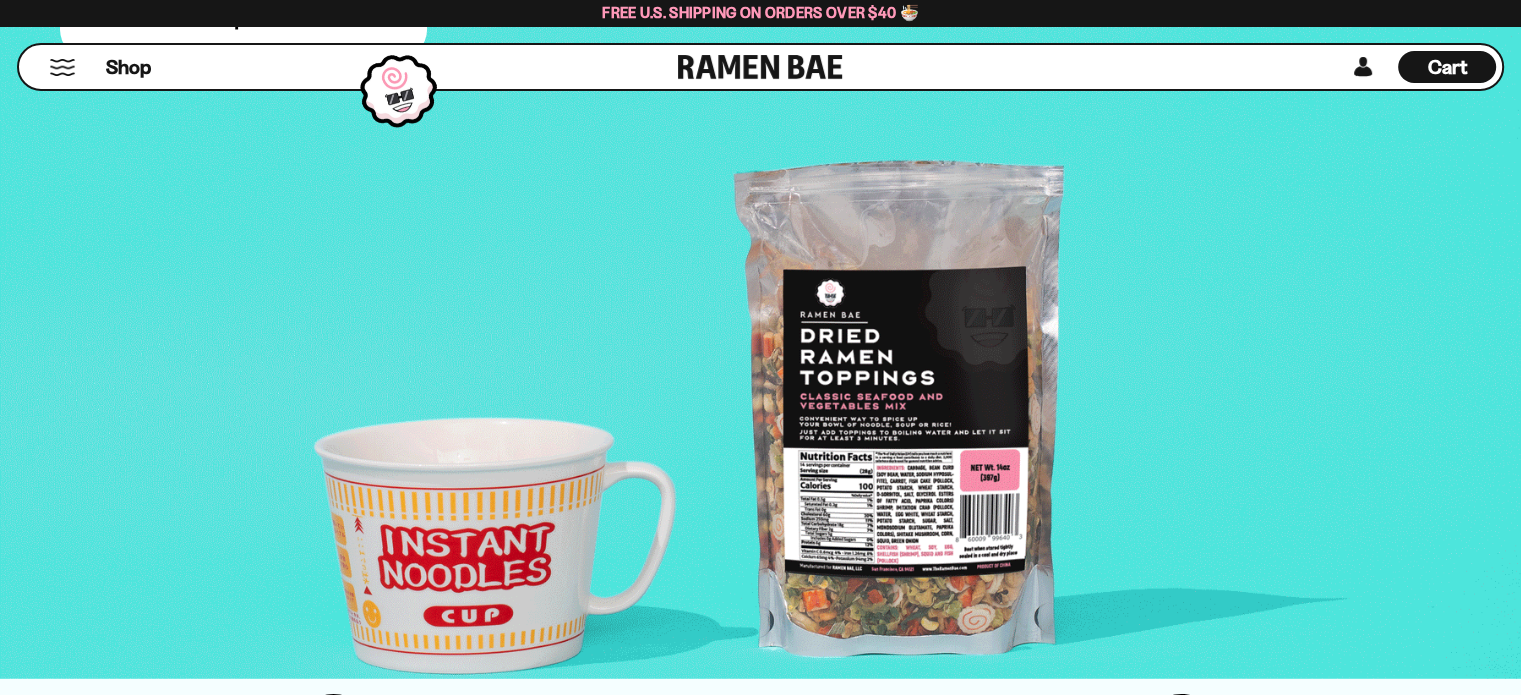click at bounding box center [399, 91] 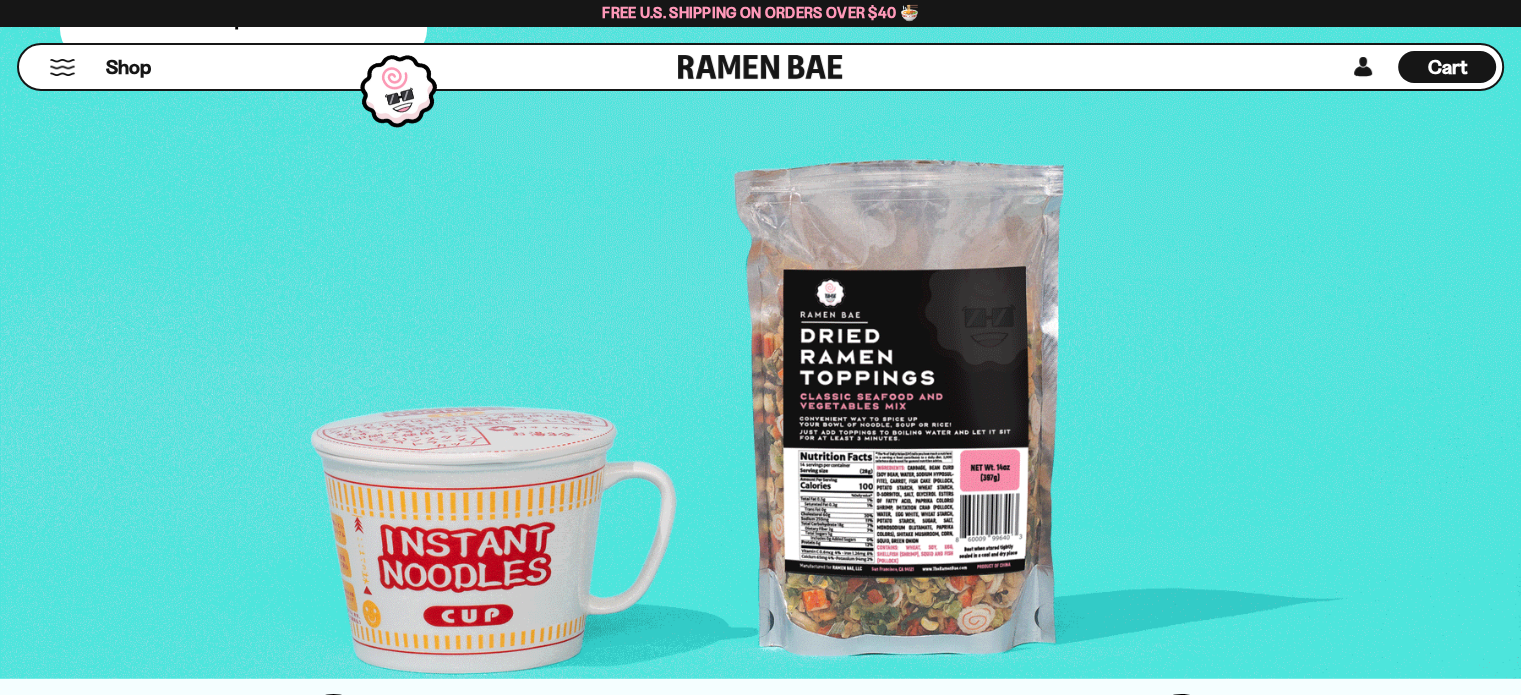 click at bounding box center [62, 67] 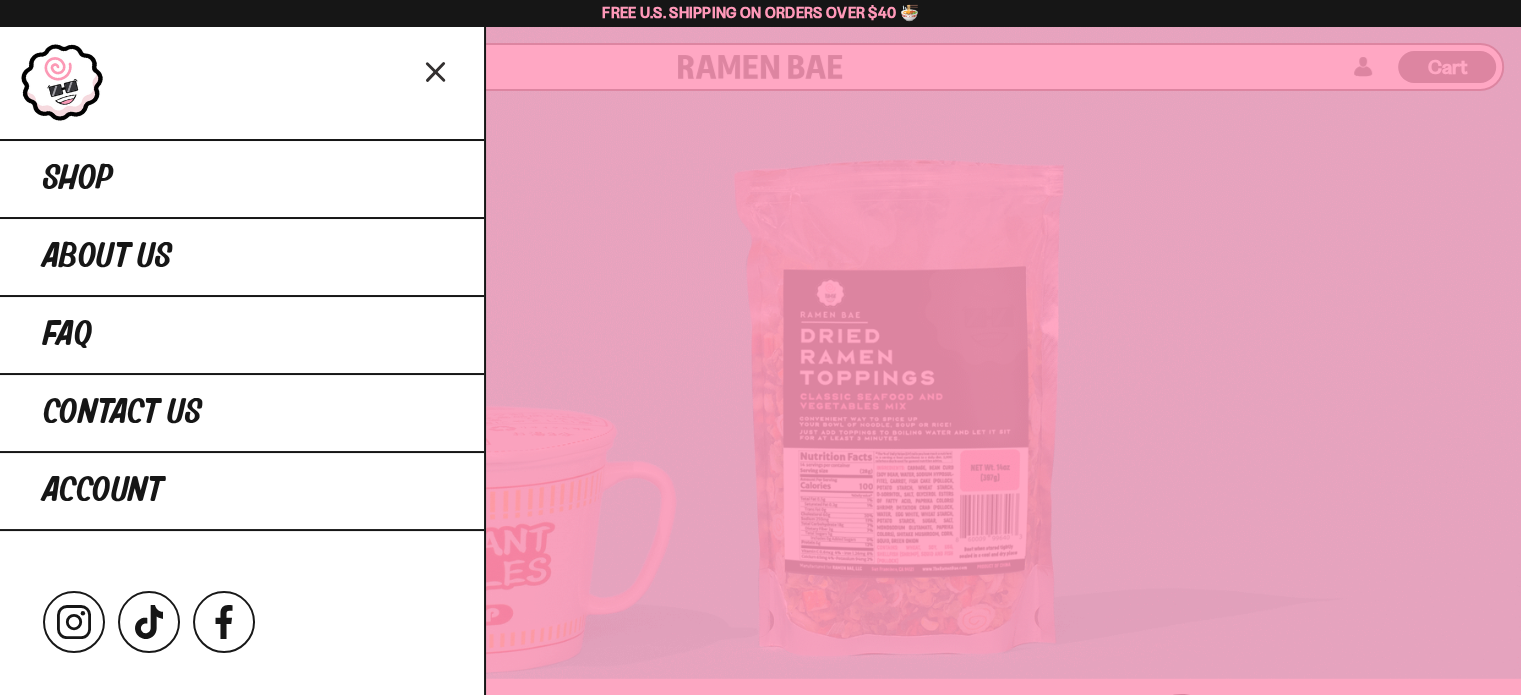 click at bounding box center (760, 347) 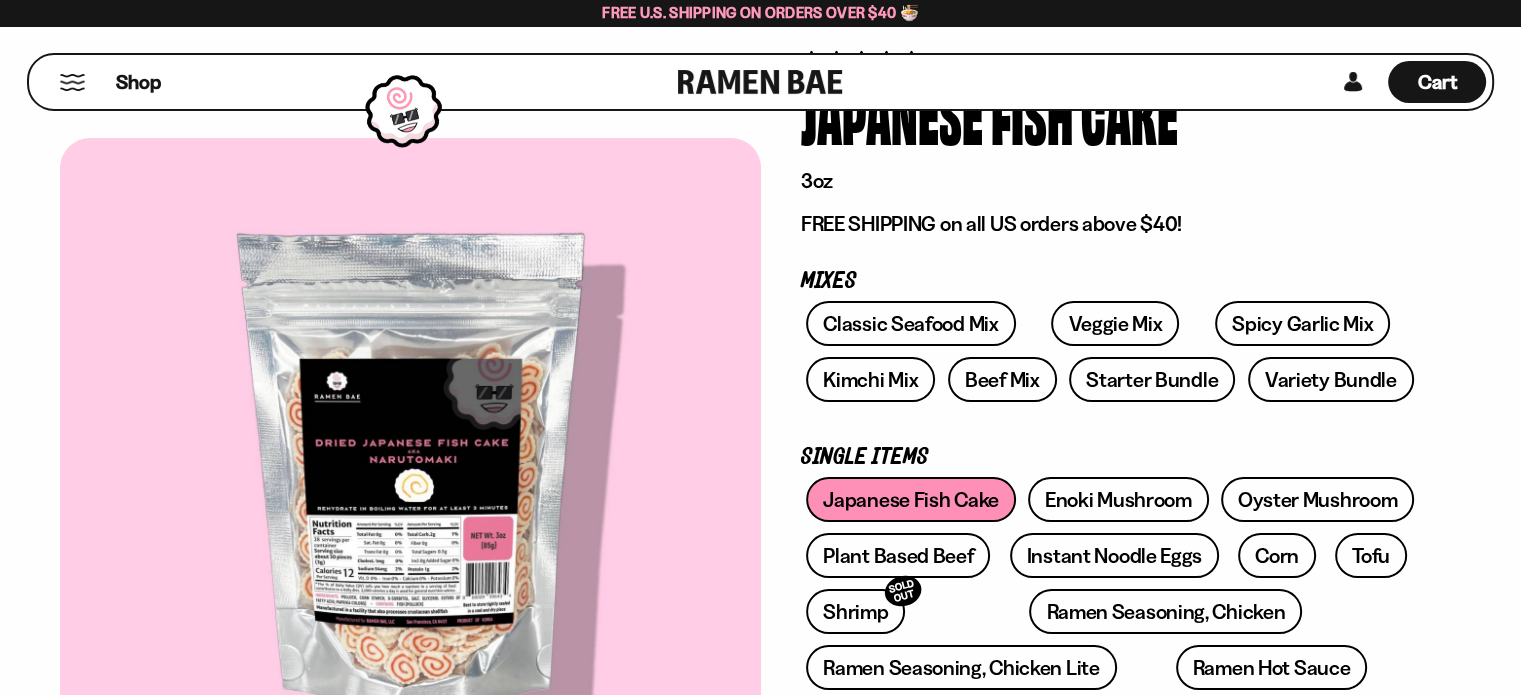 scroll, scrollTop: 0, scrollLeft: 0, axis: both 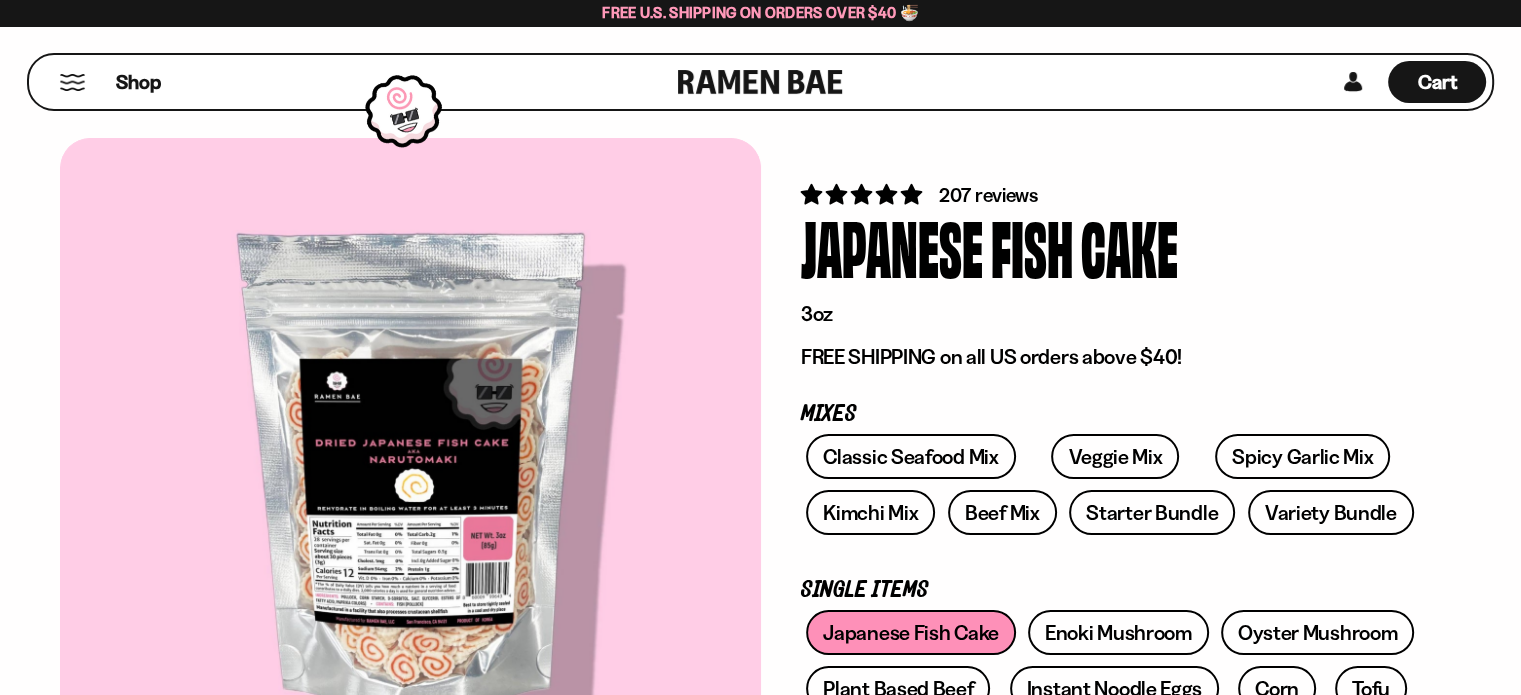 click on "207 reviews
Japanese   Fish   Cake
3oz FREE SHIPPING on all US orders above $40!
Mixes
Classic Seafood Mix
Veggie Mix
Spicy Garlic Mix
Single Items" at bounding box center [1111, 996] 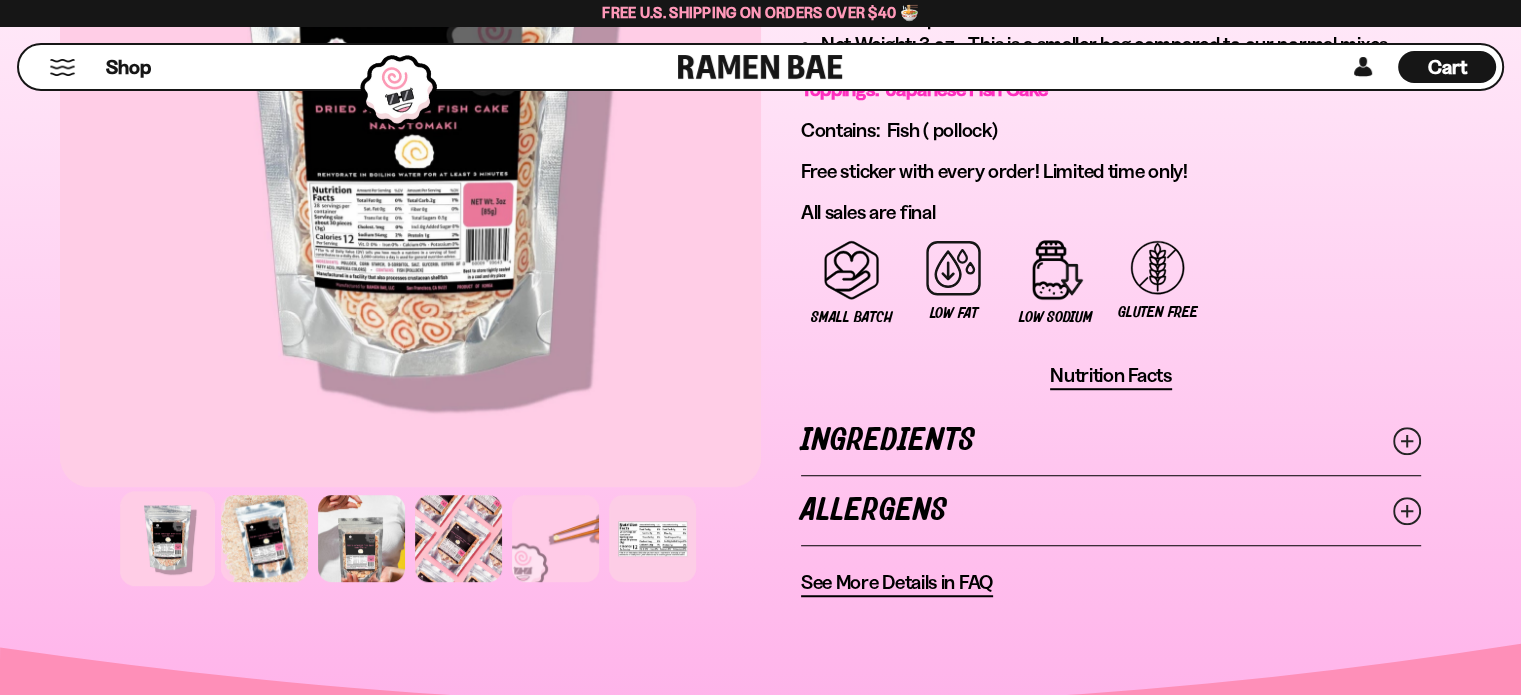 scroll, scrollTop: 1200, scrollLeft: 0, axis: vertical 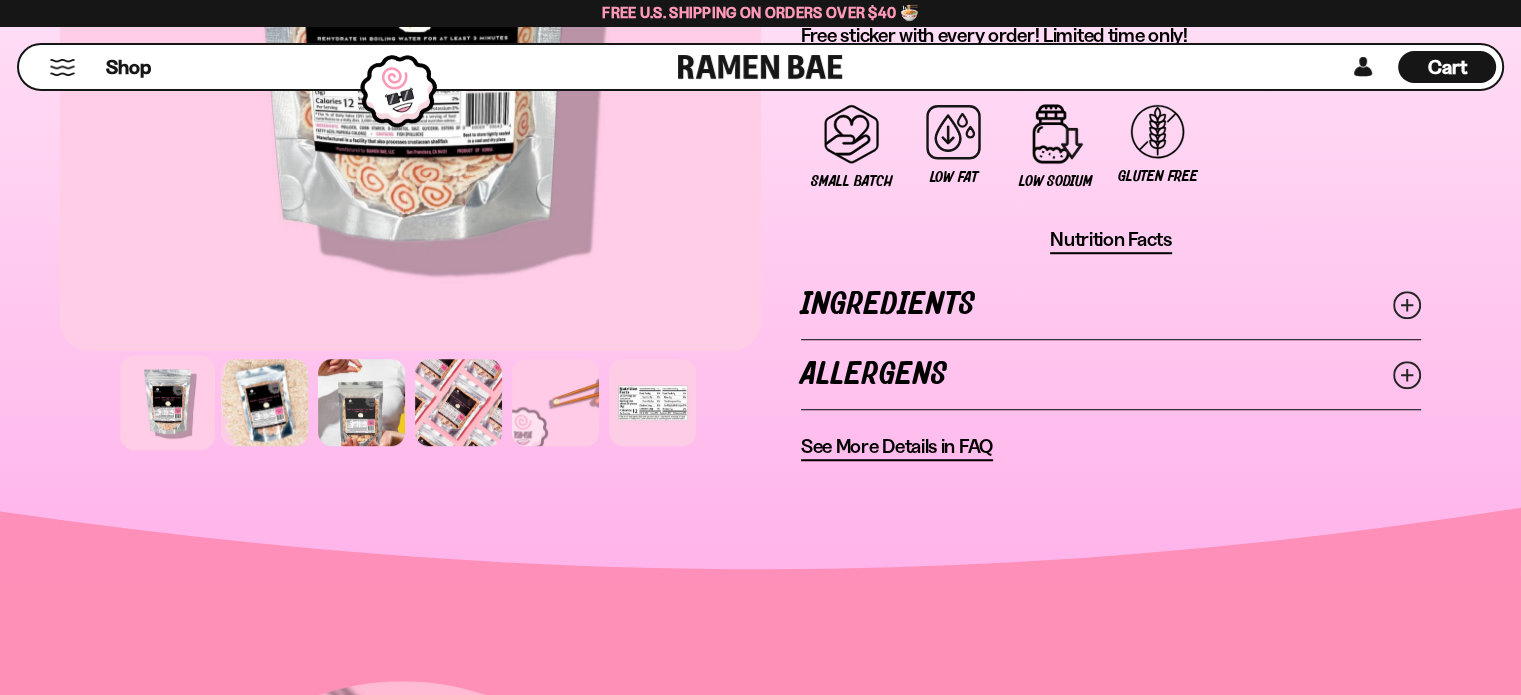 drag, startPoint x: 219, startPoint y: 298, endPoint x: 54, endPoint y: 165, distance: 211.92923 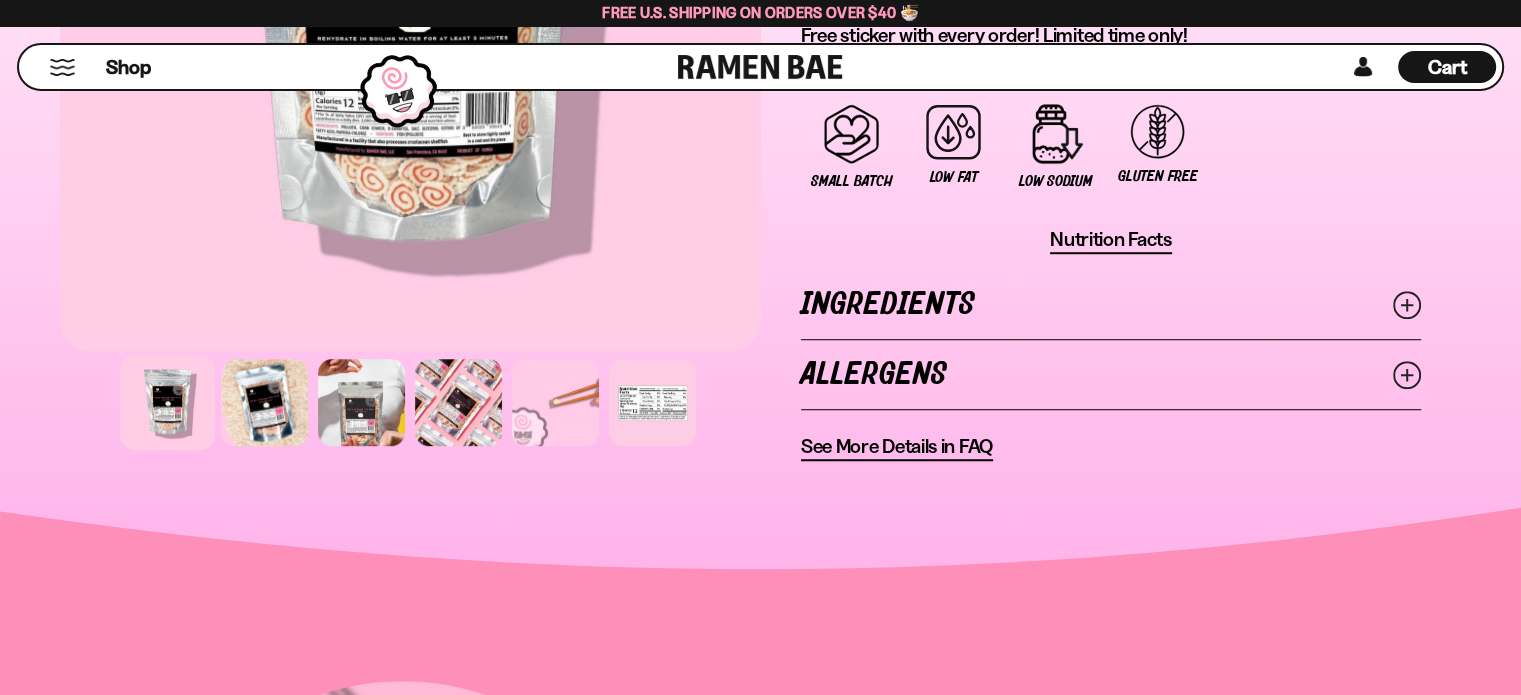 scroll, scrollTop: 1336, scrollLeft: 0, axis: vertical 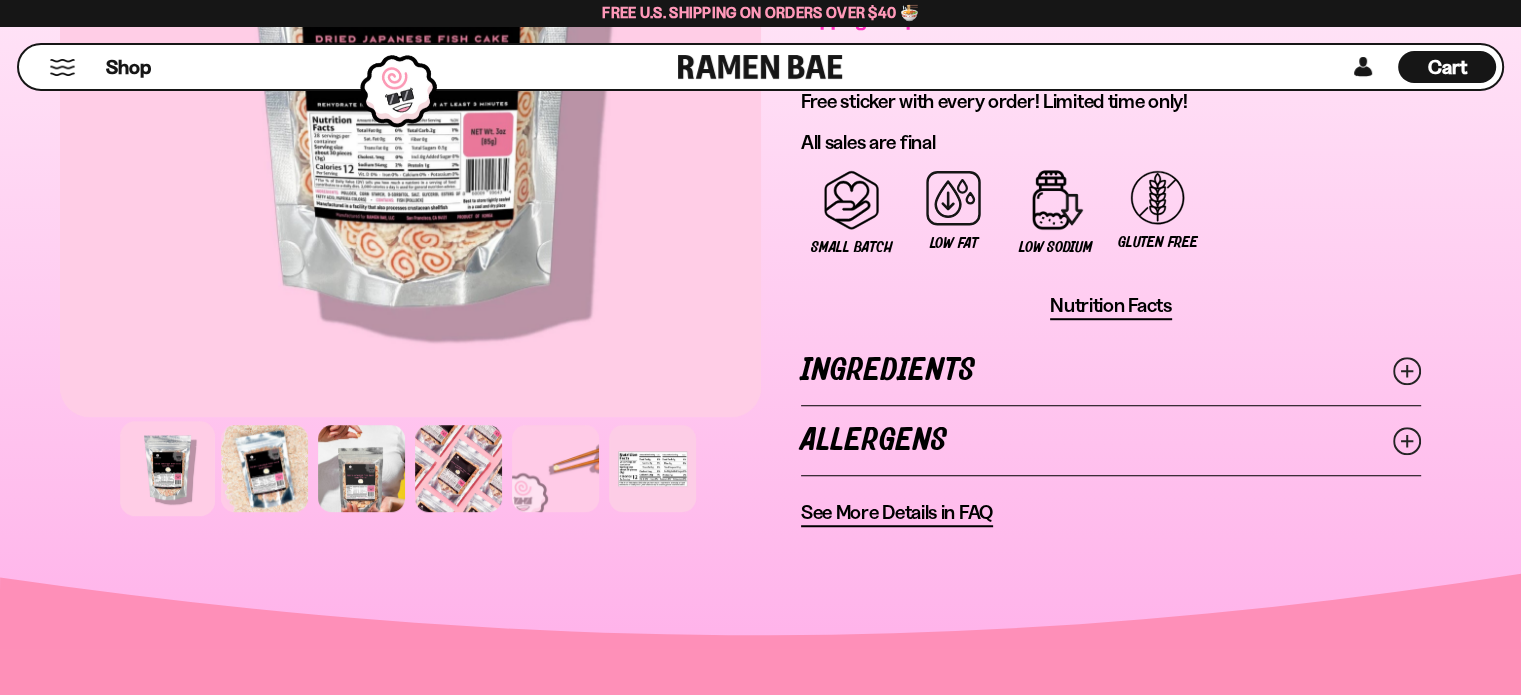 drag, startPoint x: 390, startPoint y: 7, endPoint x: 331, endPoint y: 73, distance: 88.52683 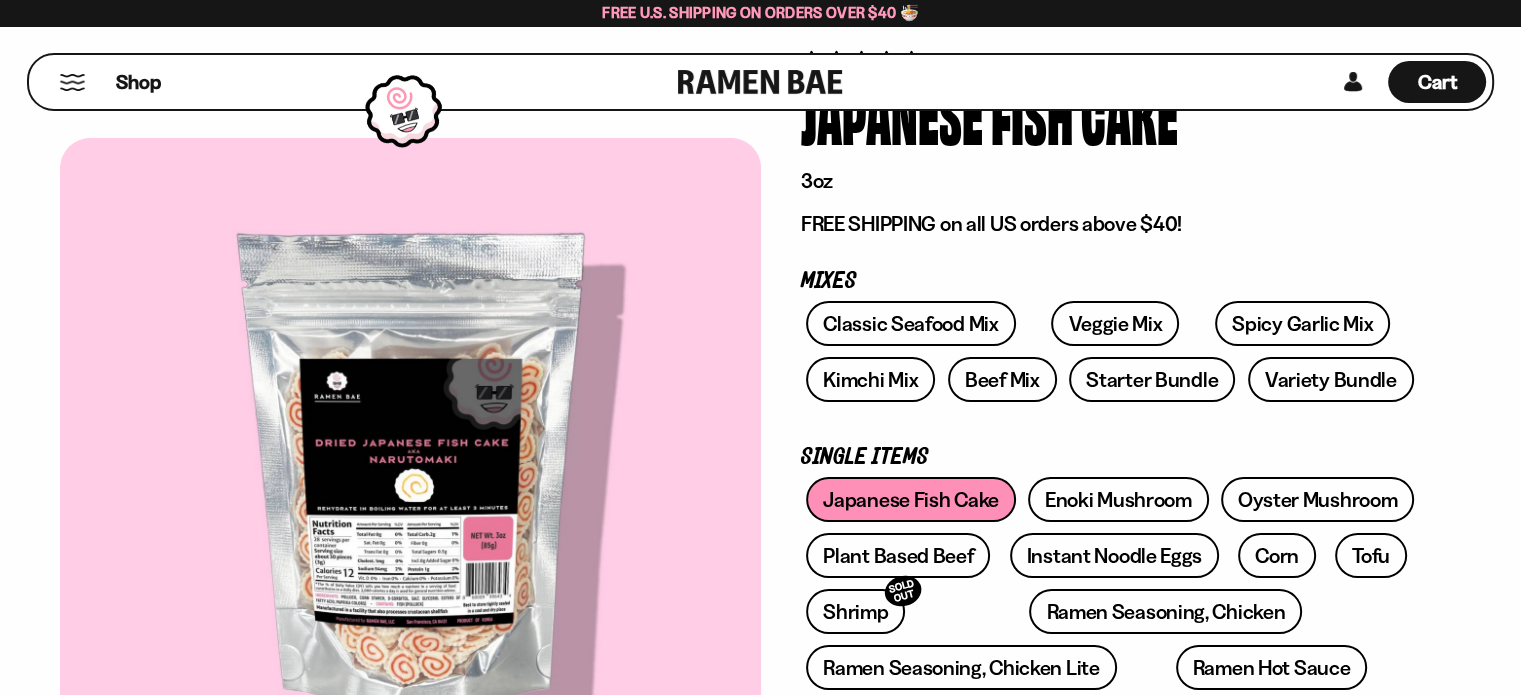 scroll, scrollTop: 200, scrollLeft: 0, axis: vertical 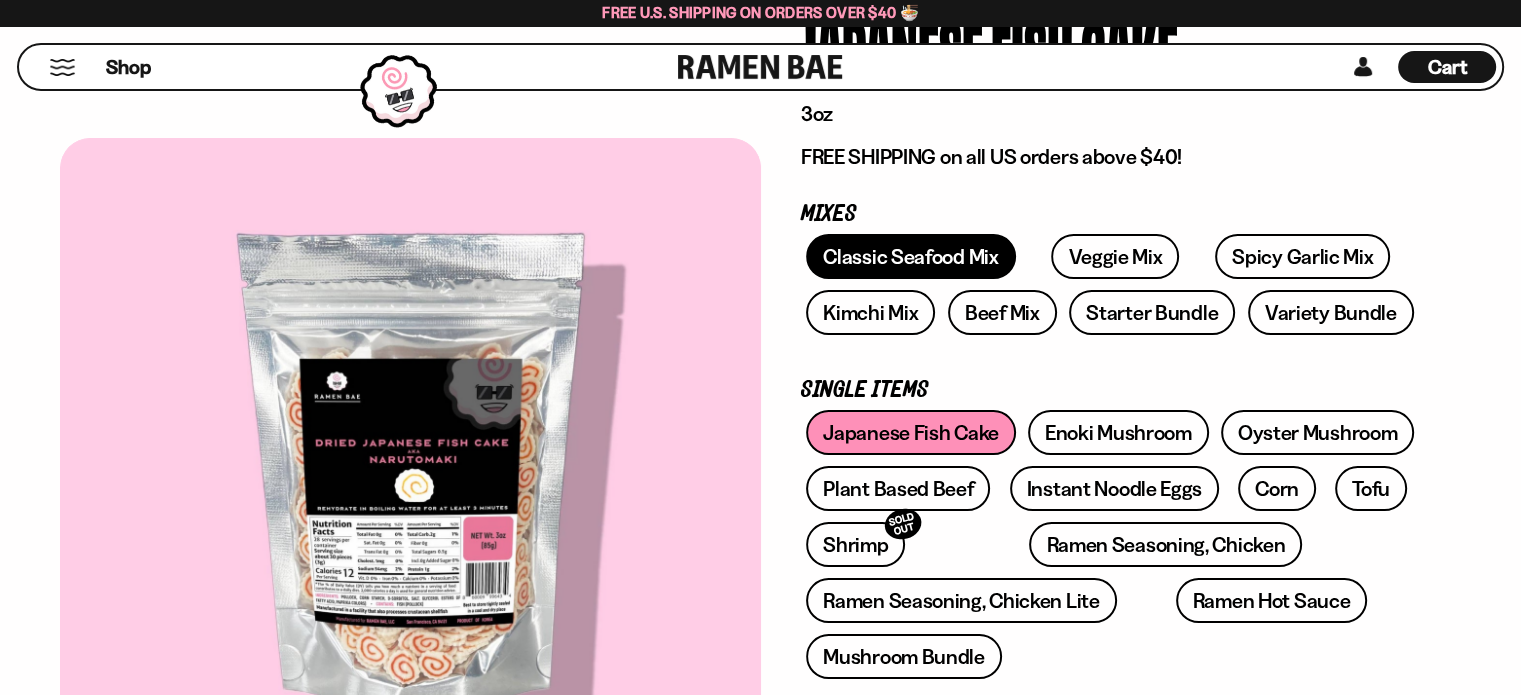 click on "Classic Seafood Mix" at bounding box center (910, 256) 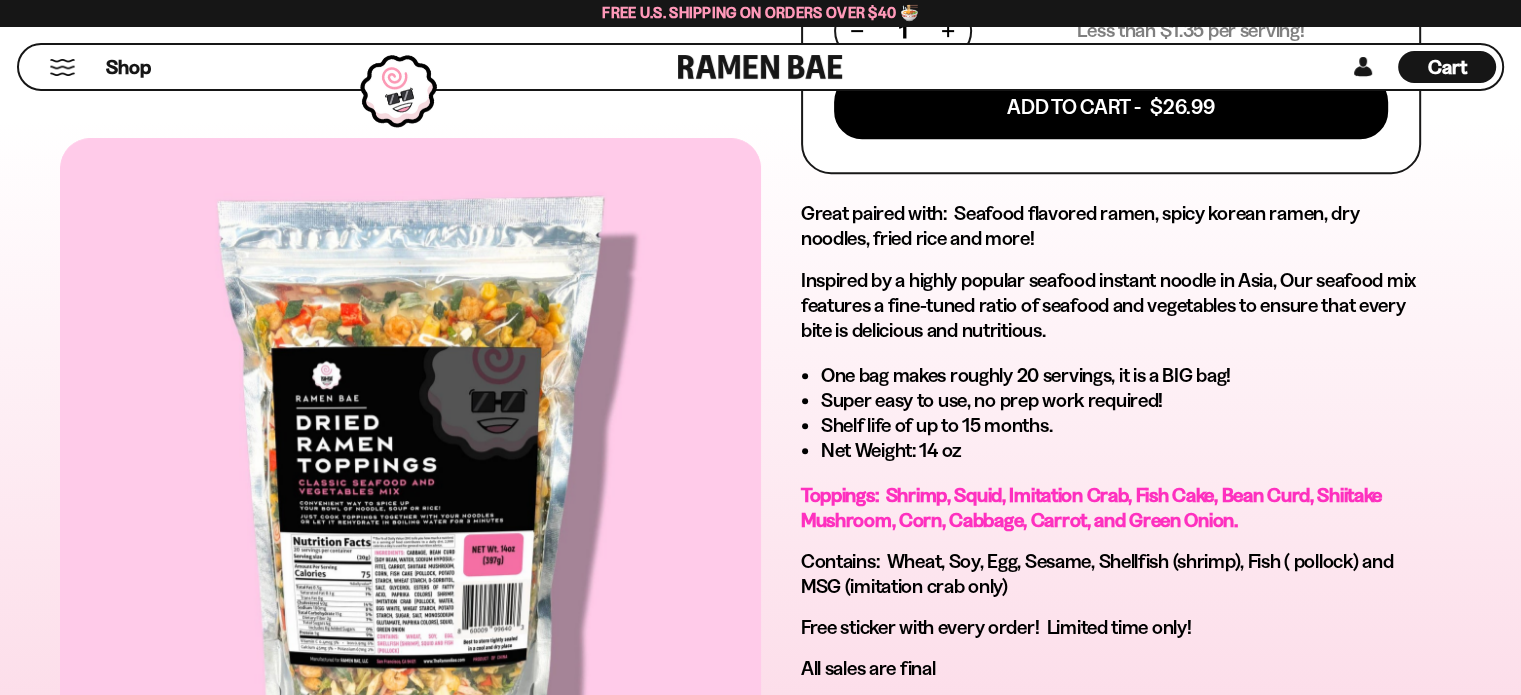 scroll, scrollTop: 1066, scrollLeft: 0, axis: vertical 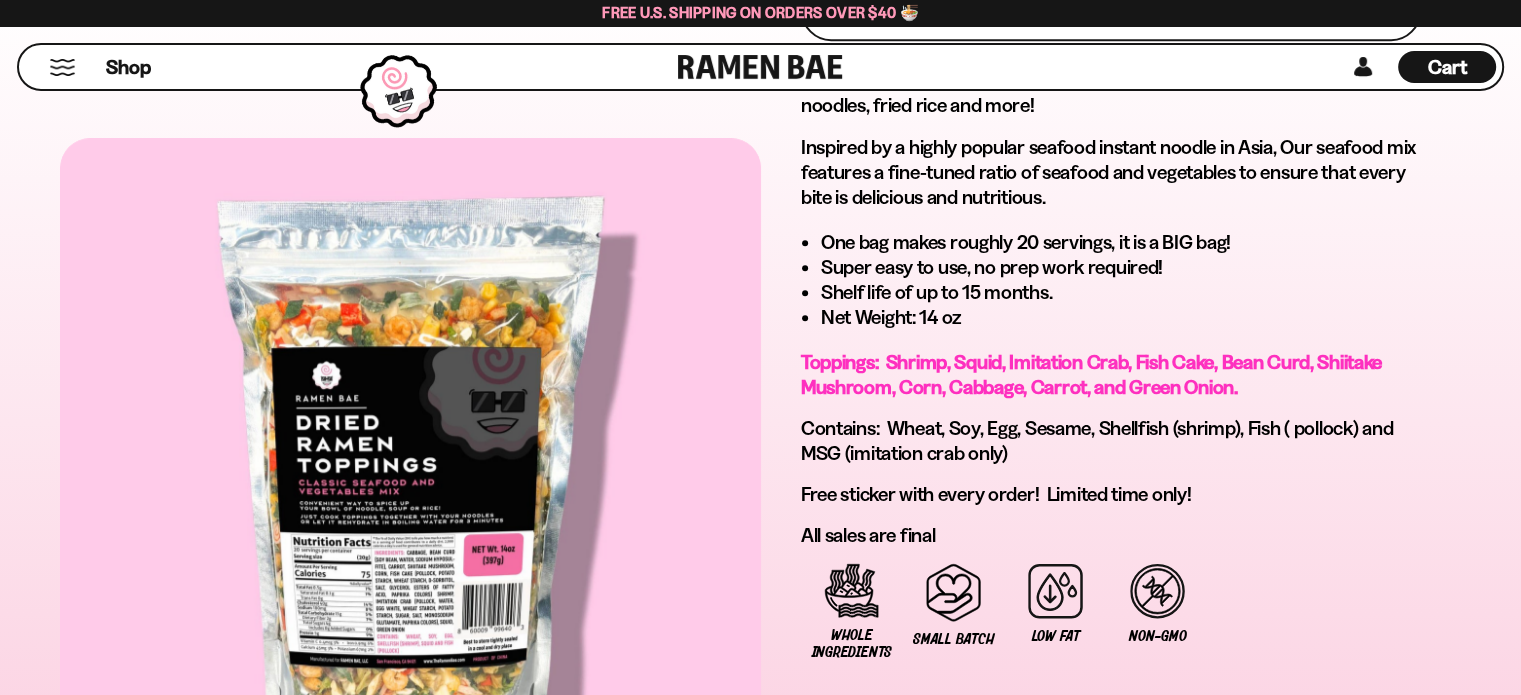 click on "Cart" at bounding box center (1447, 67) 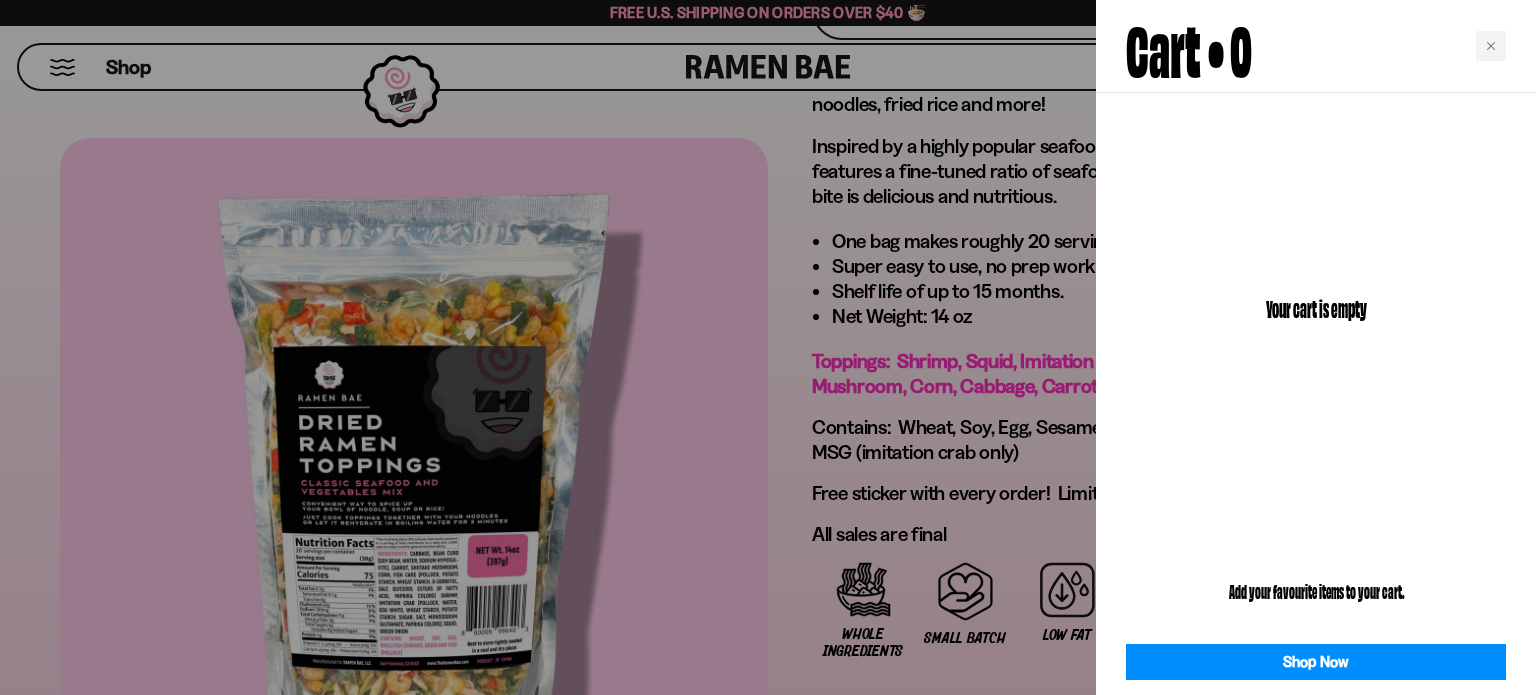 click on "Your cart is empty" at bounding box center [1316, 308] 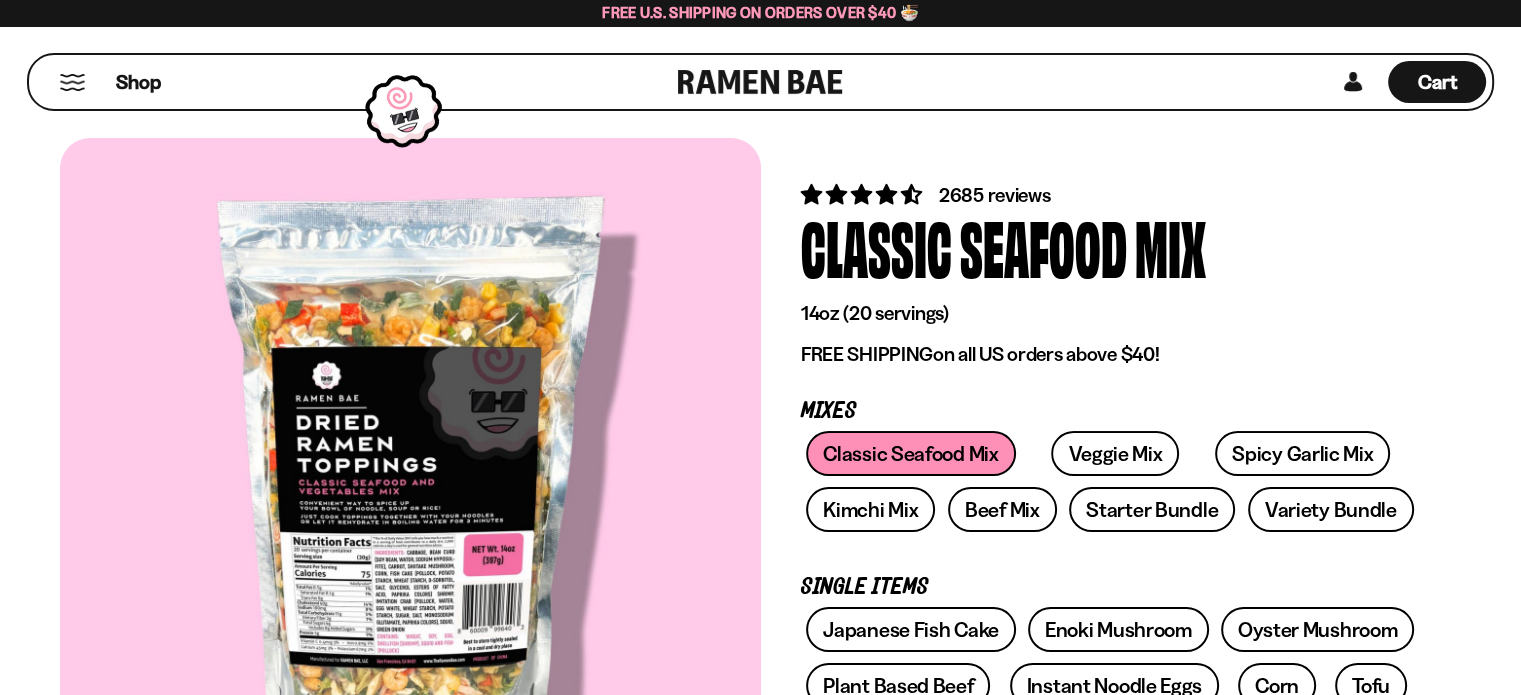 scroll, scrollTop: 0, scrollLeft: 0, axis: both 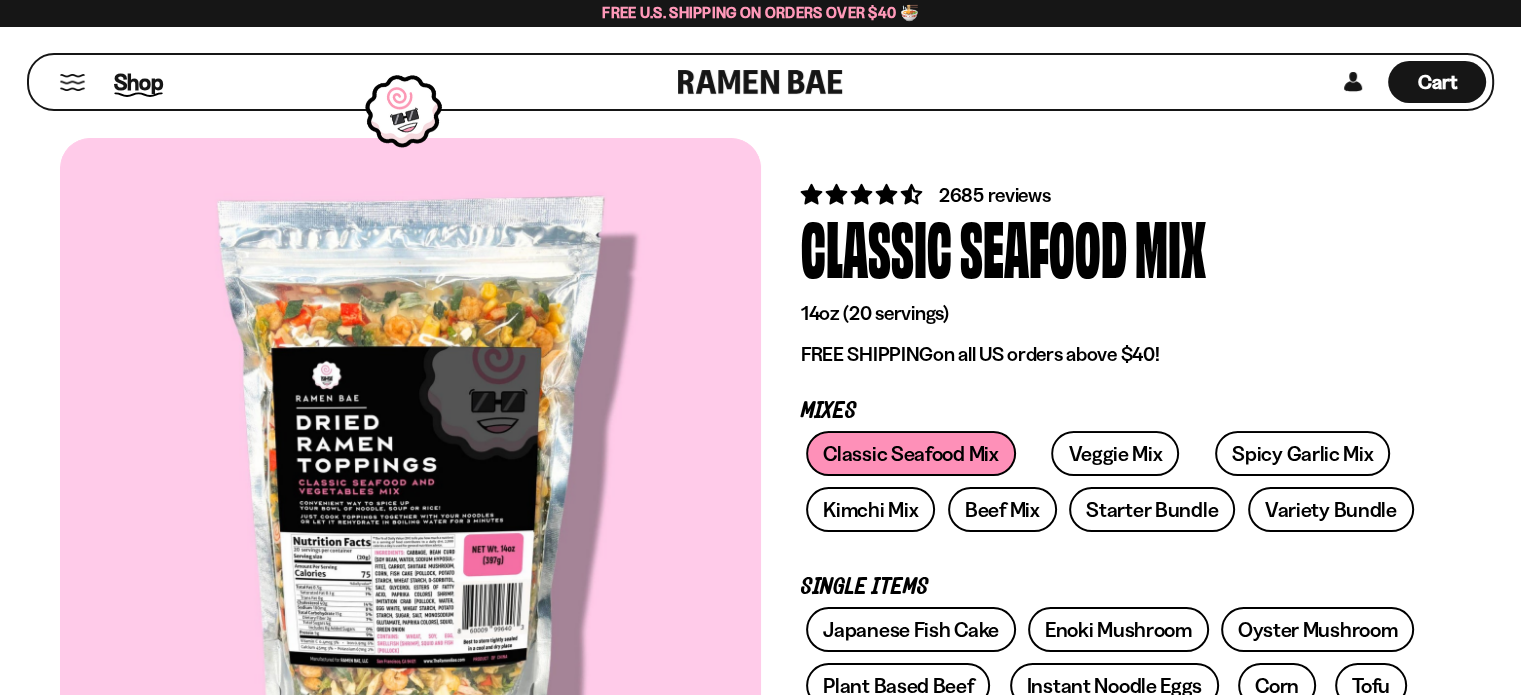 click on "Shop" at bounding box center [138, 82] 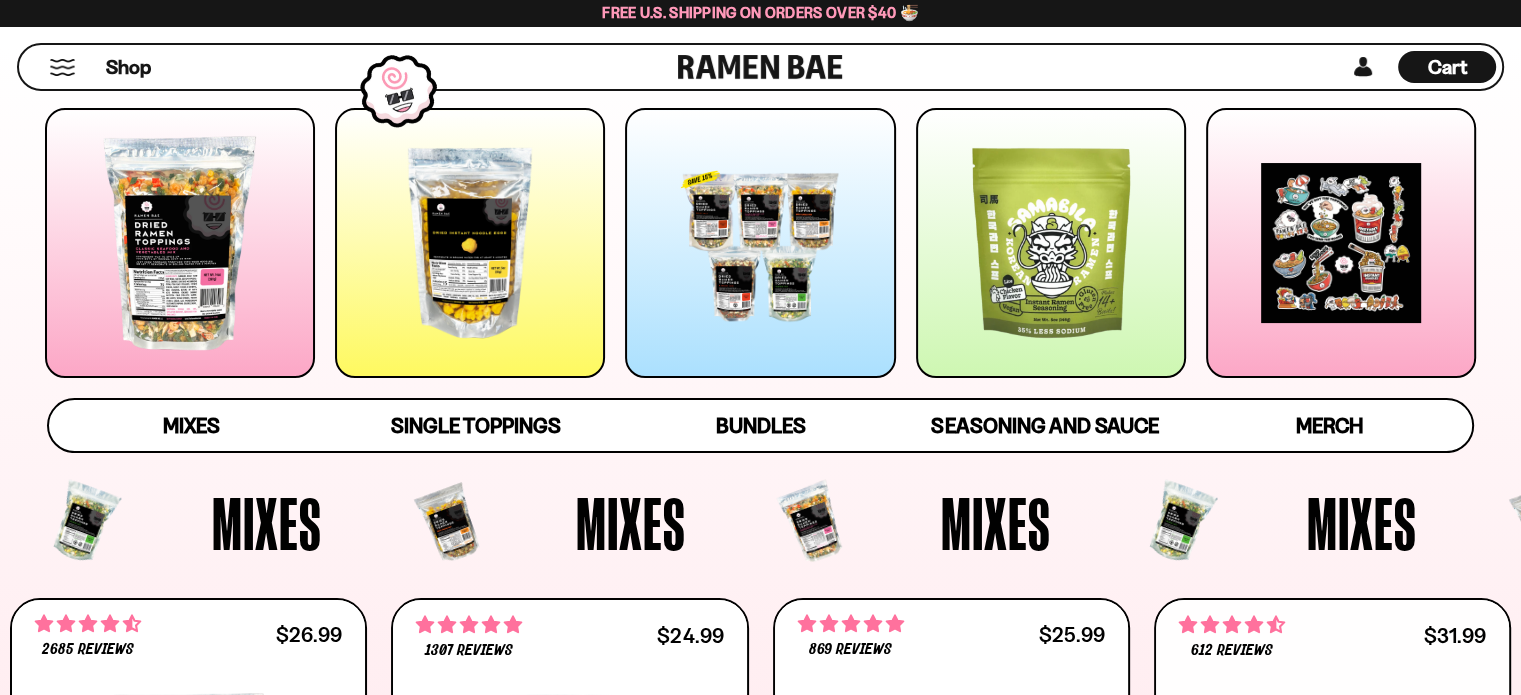 scroll, scrollTop: 200, scrollLeft: 0, axis: vertical 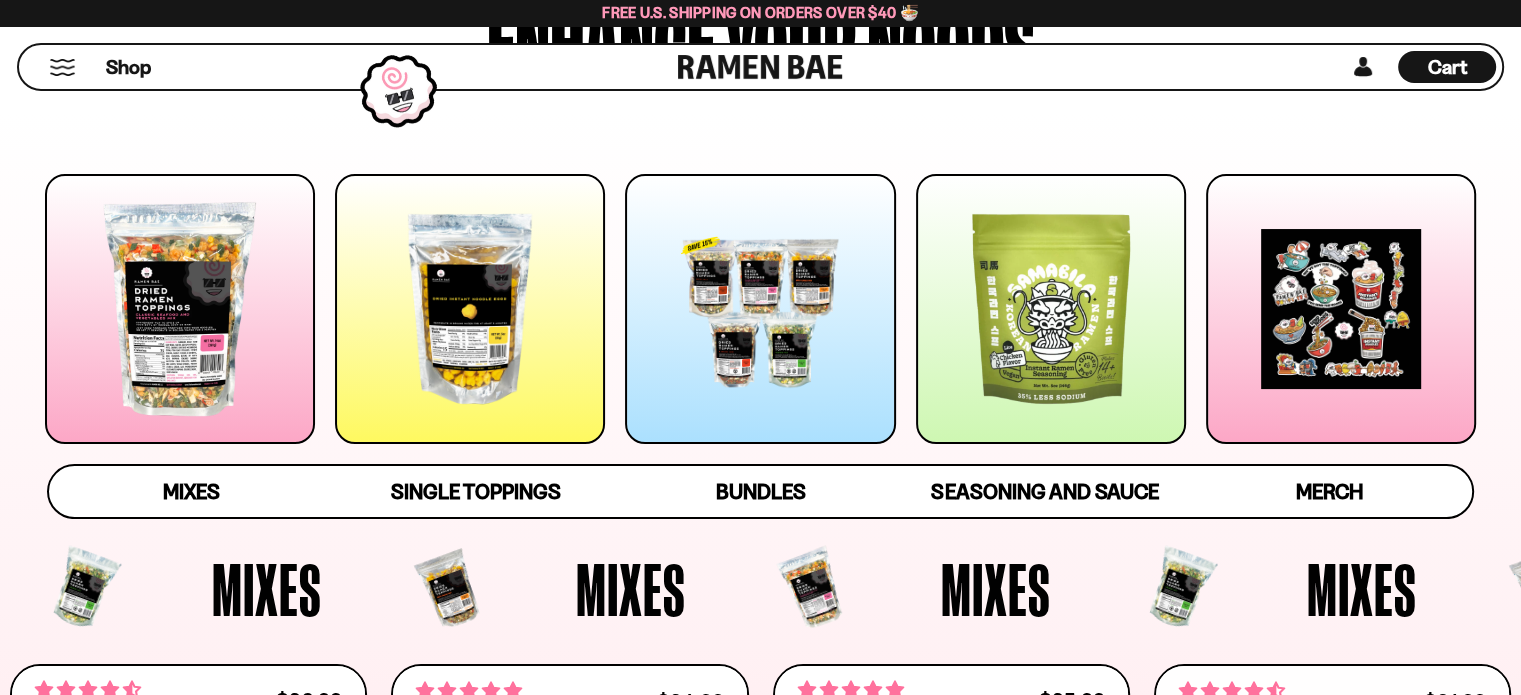 click at bounding box center (760, 309) 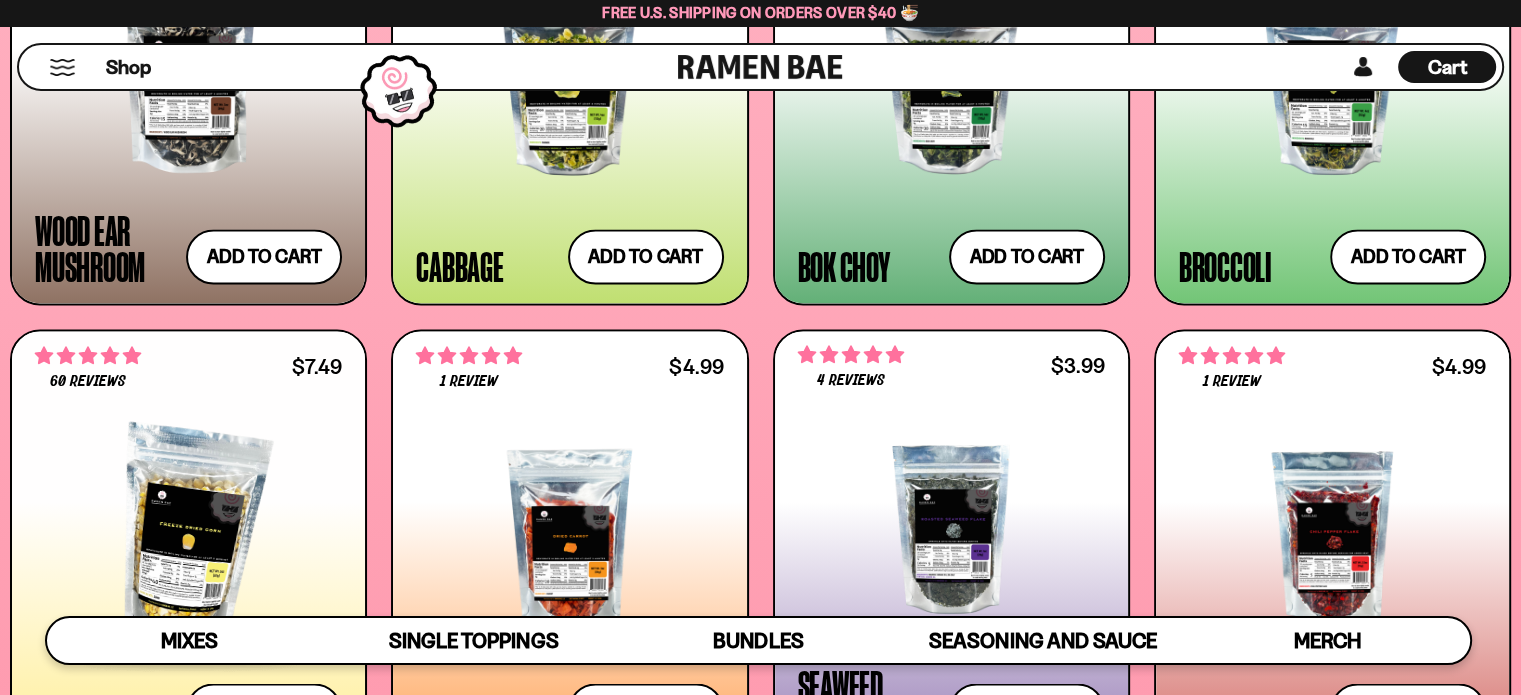 scroll, scrollTop: 3533, scrollLeft: 0, axis: vertical 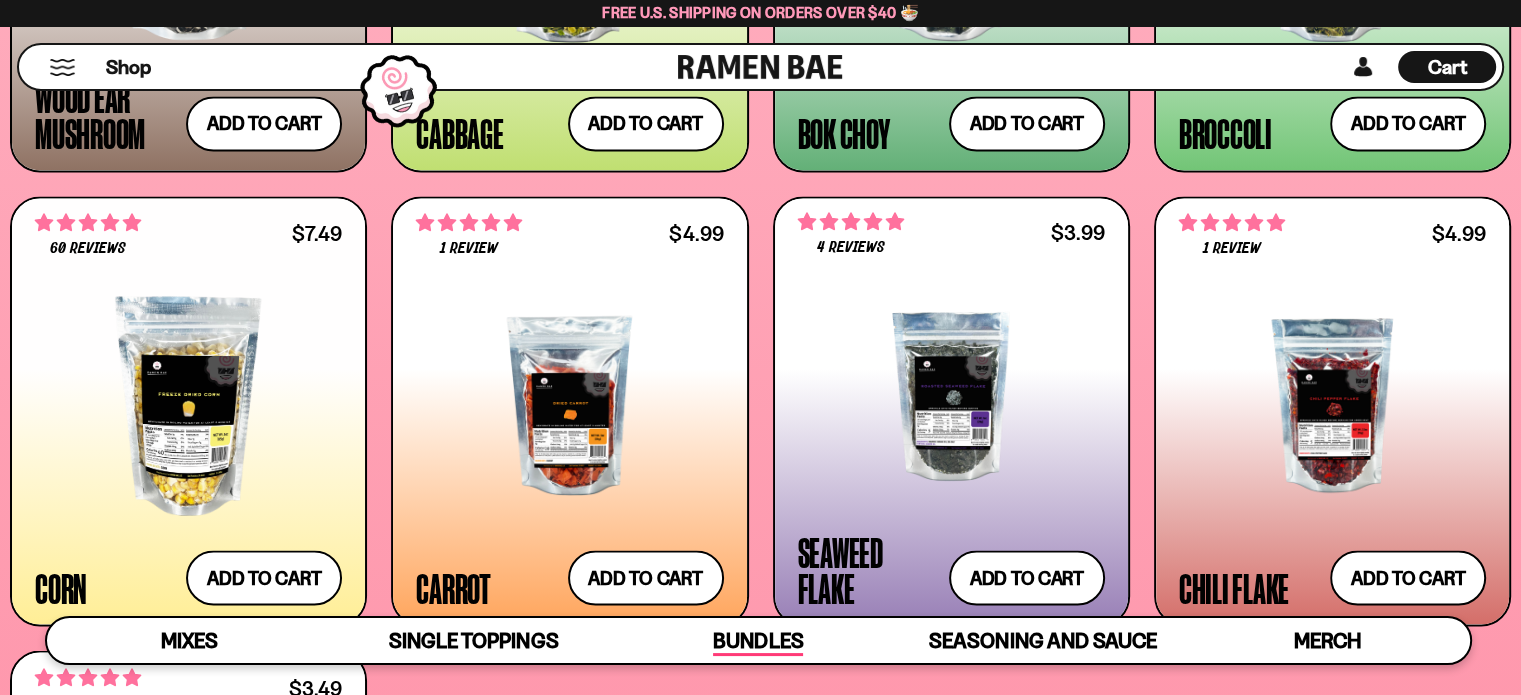 click on "Bundles" at bounding box center (758, 642) 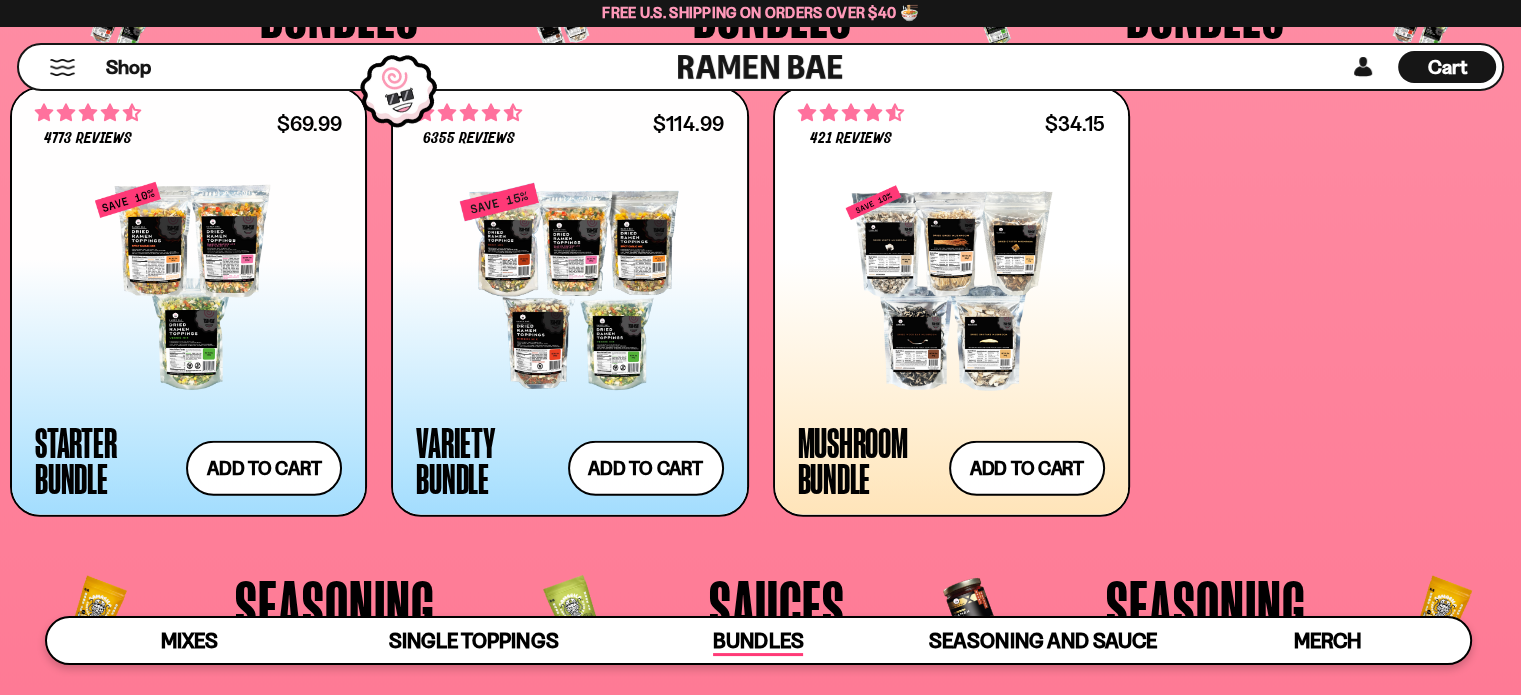 scroll, scrollTop: 4624, scrollLeft: 0, axis: vertical 